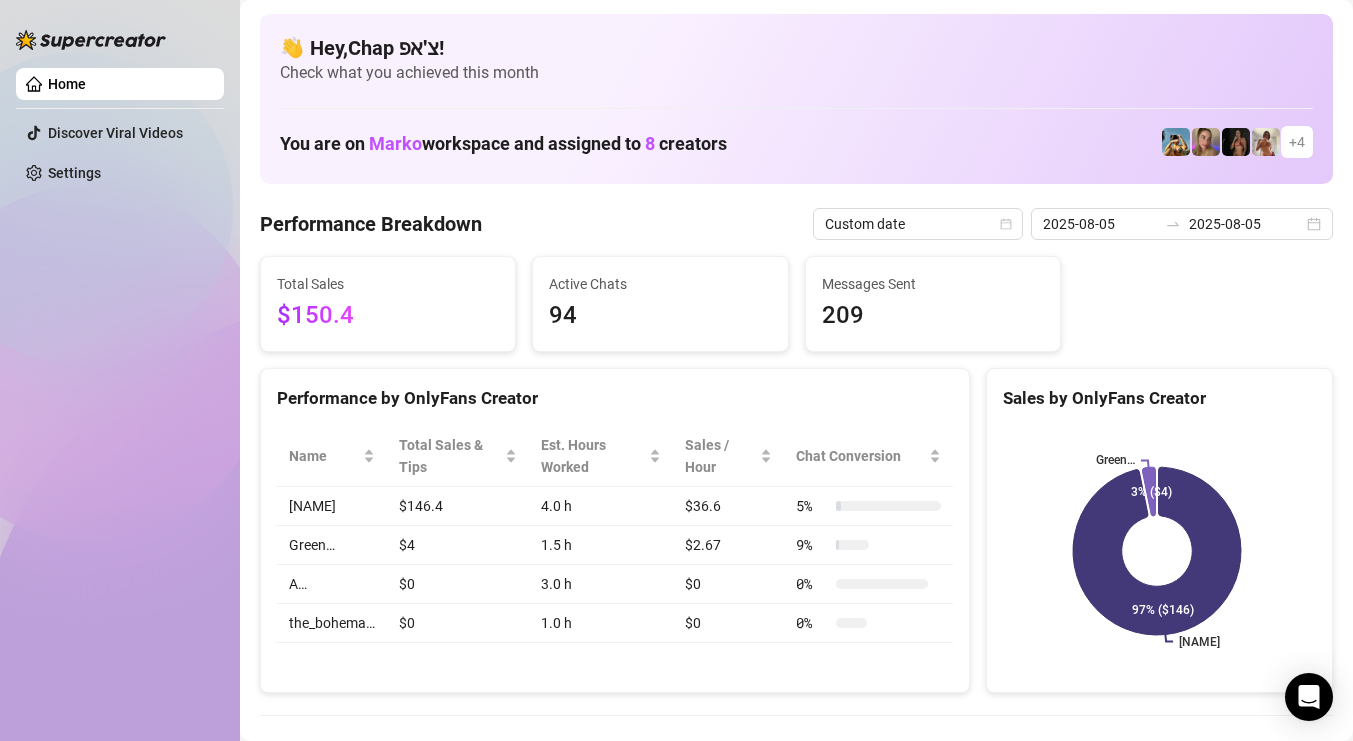 scroll, scrollTop: 0, scrollLeft: 0, axis: both 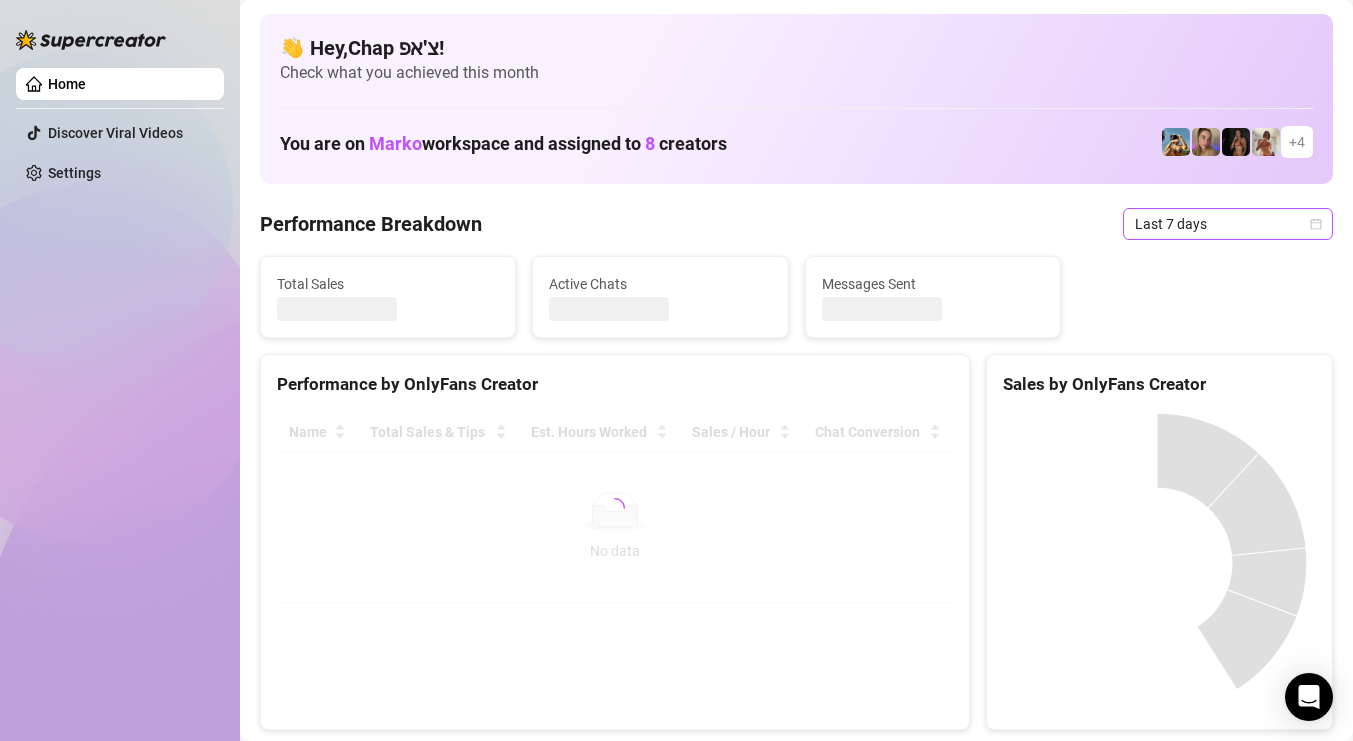 click on "Last 7 days" at bounding box center [1228, 224] 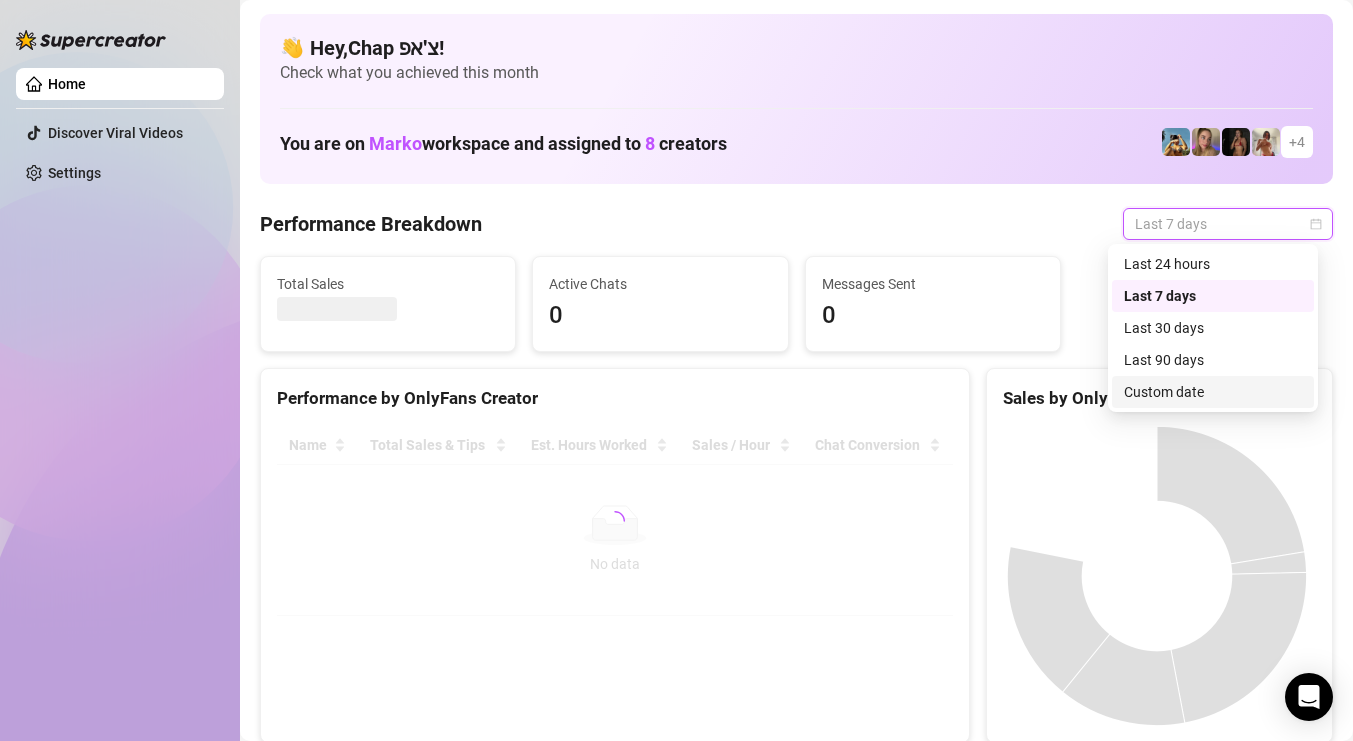 click on "Custom date" at bounding box center (1213, 392) 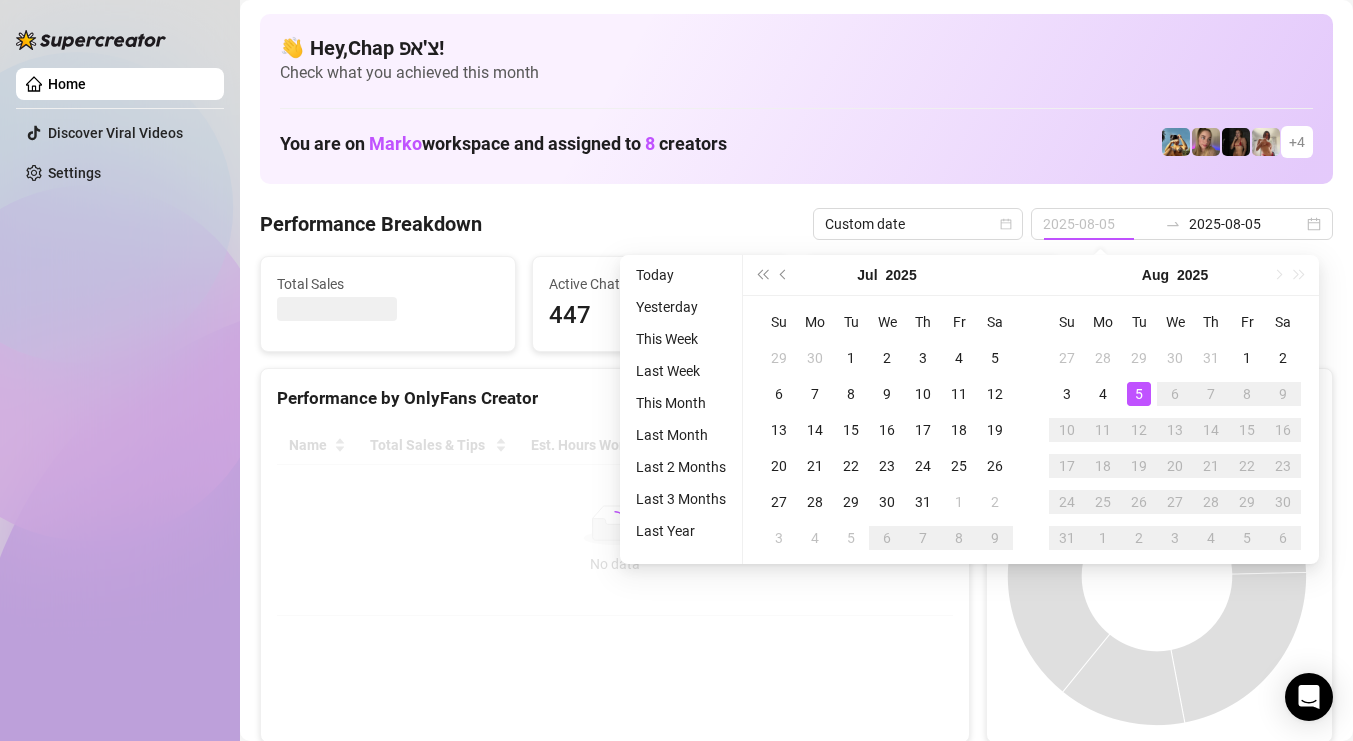 click on "5" at bounding box center (1139, 394) 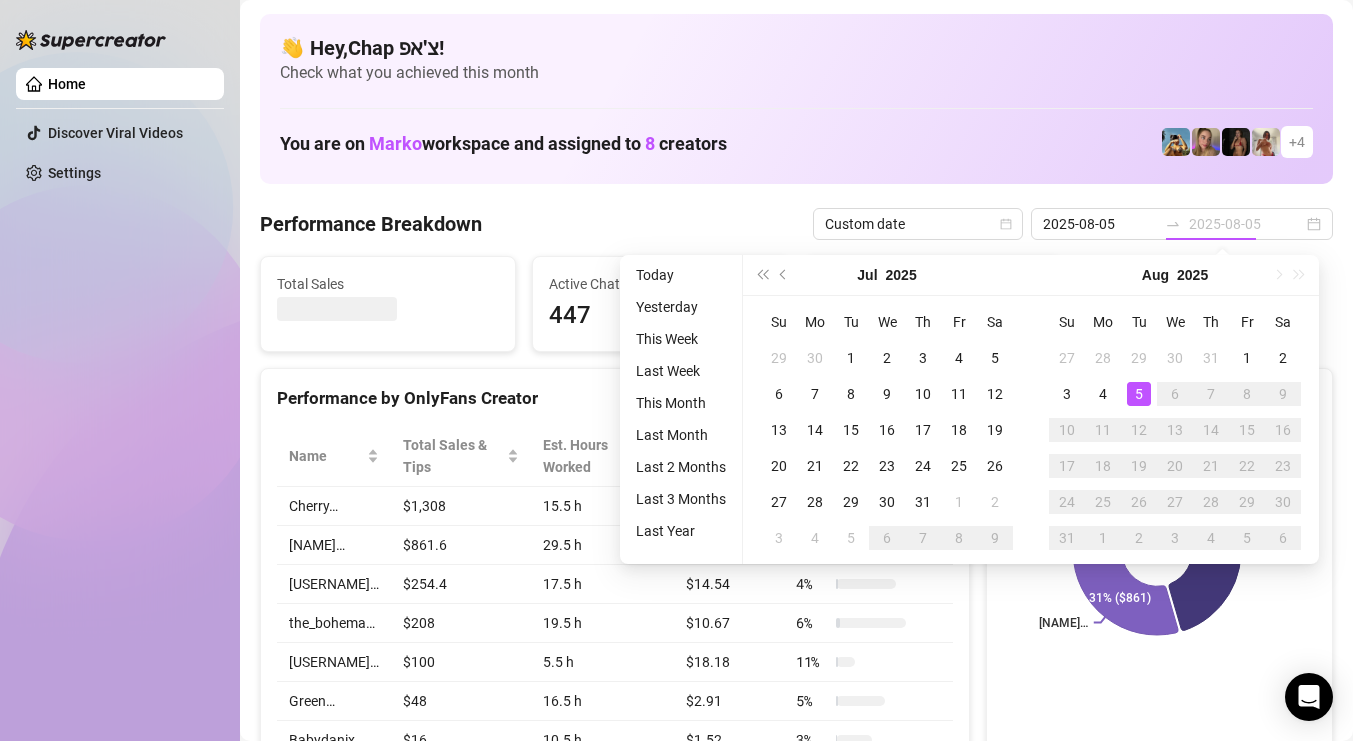 click on "5" at bounding box center (1139, 394) 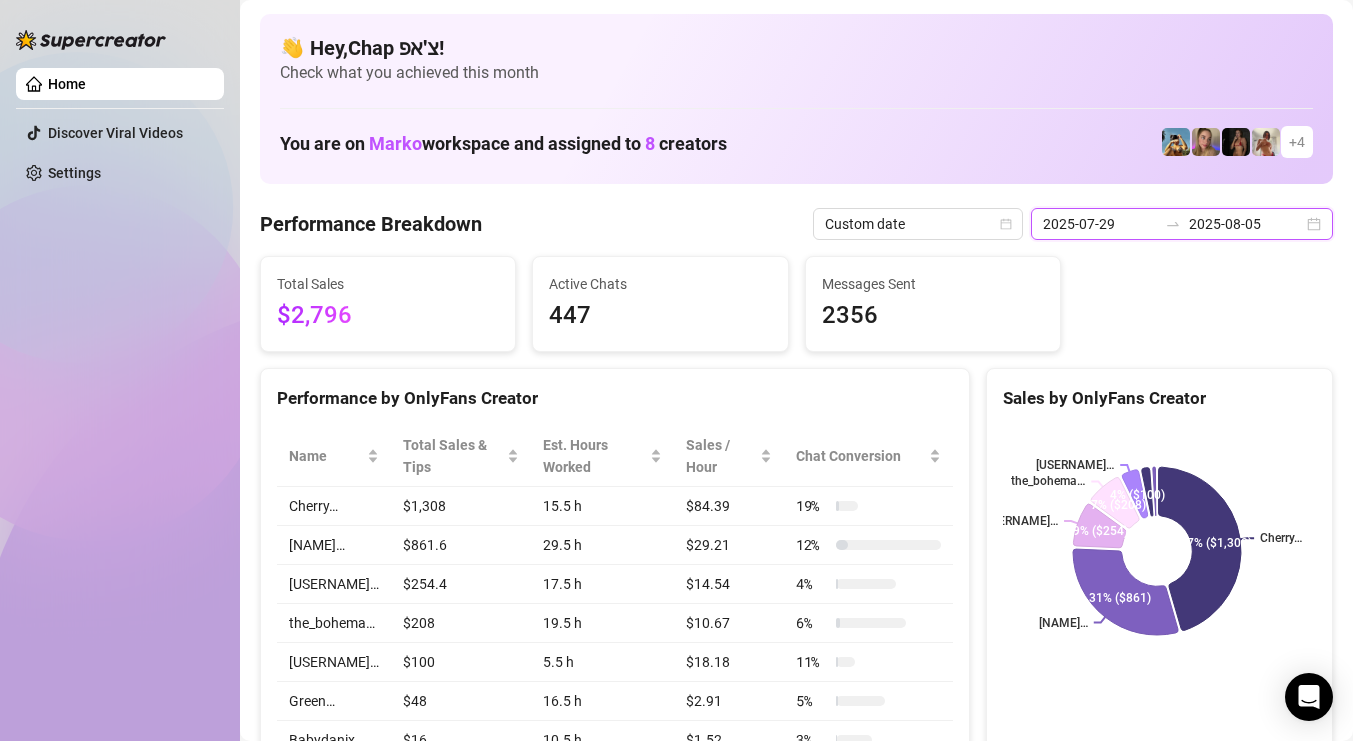 click on "2025-08-05" at bounding box center (1246, 224) 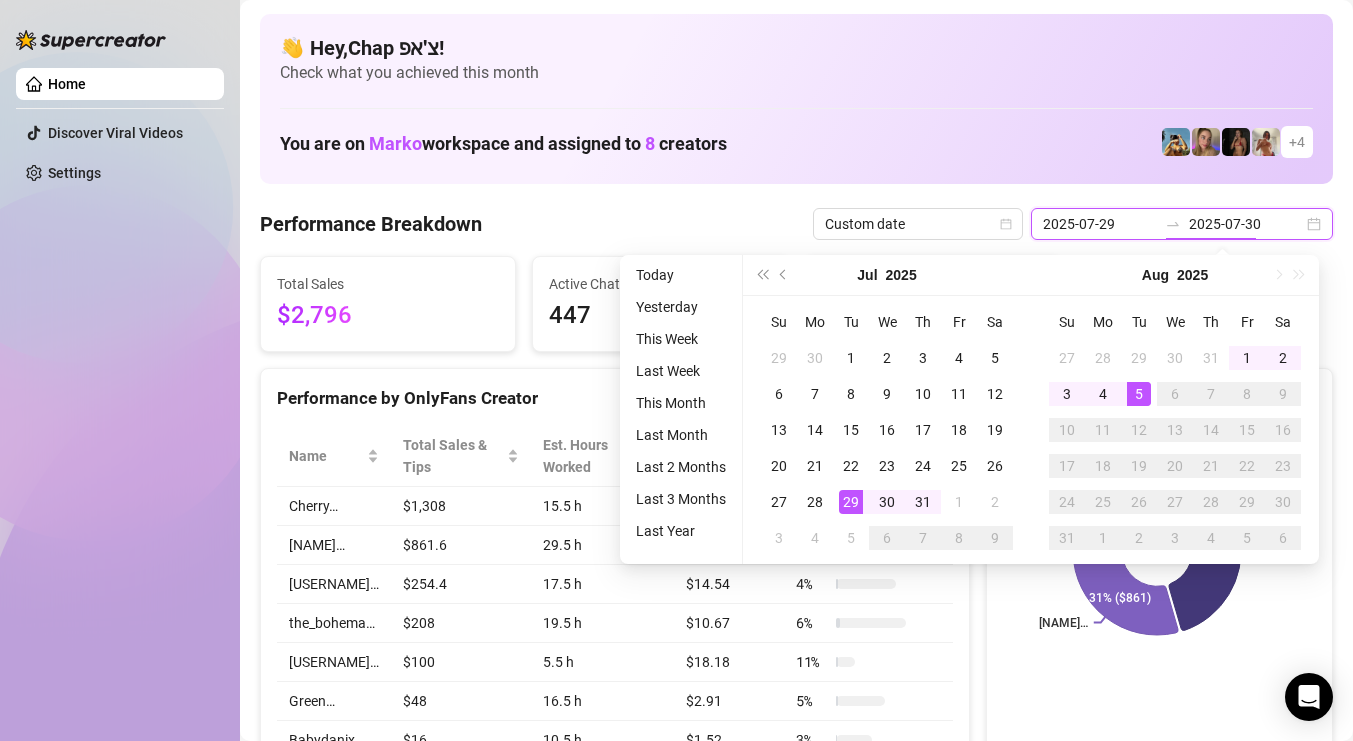 type on "2025-08-05" 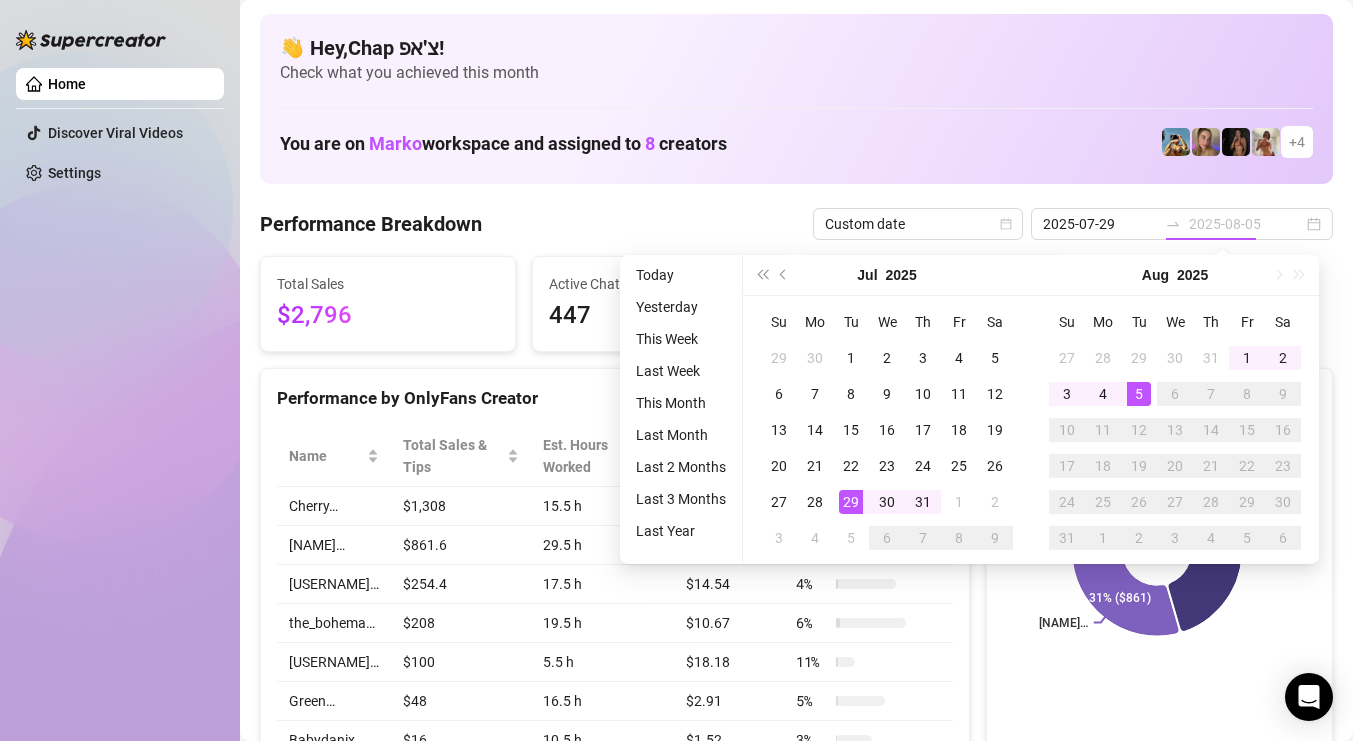 click on "5" at bounding box center [1139, 394] 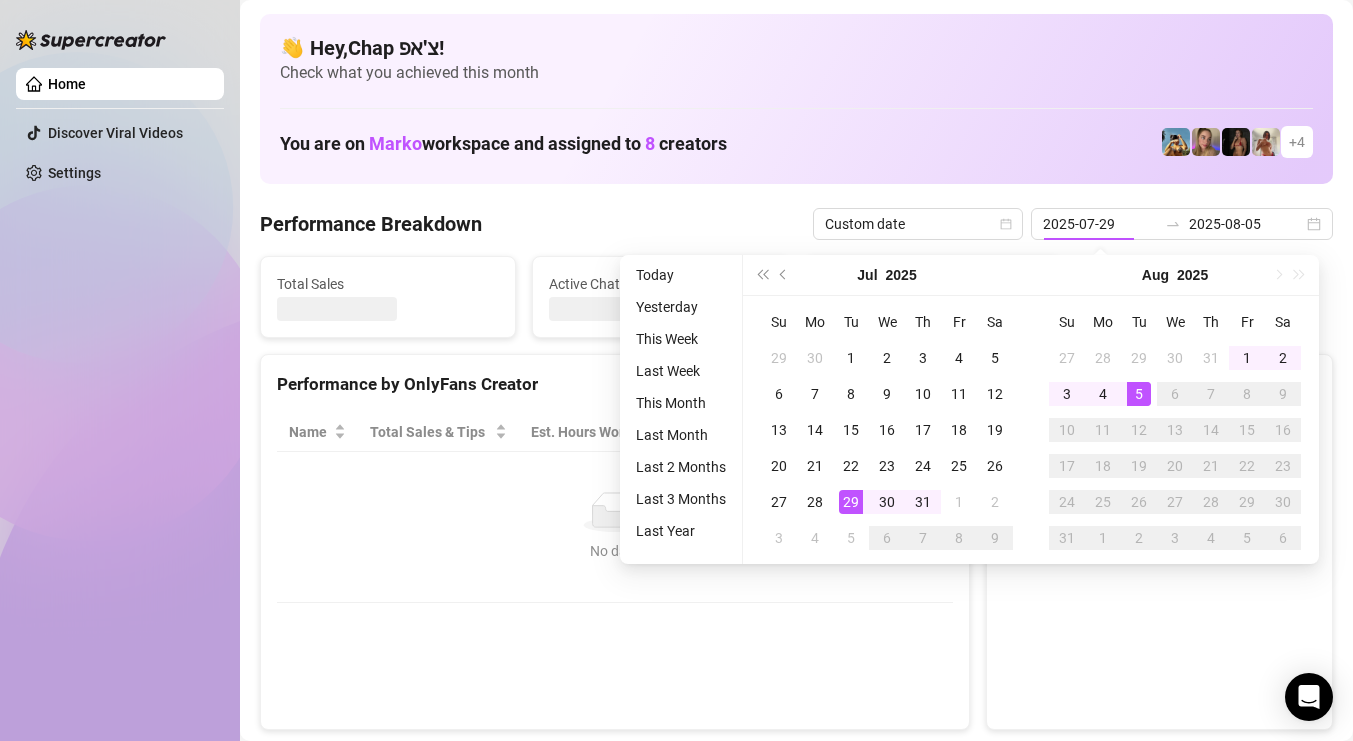 type on "2025-08-05" 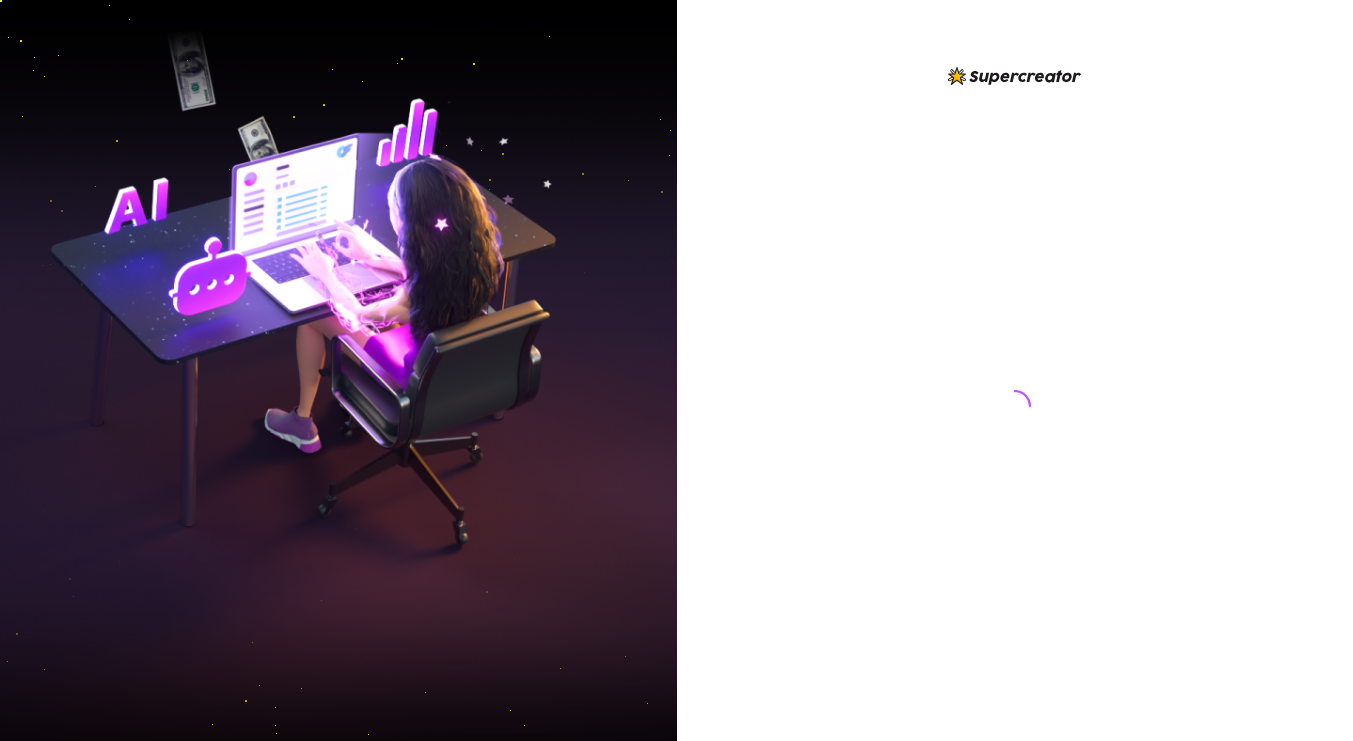 scroll, scrollTop: 0, scrollLeft: 0, axis: both 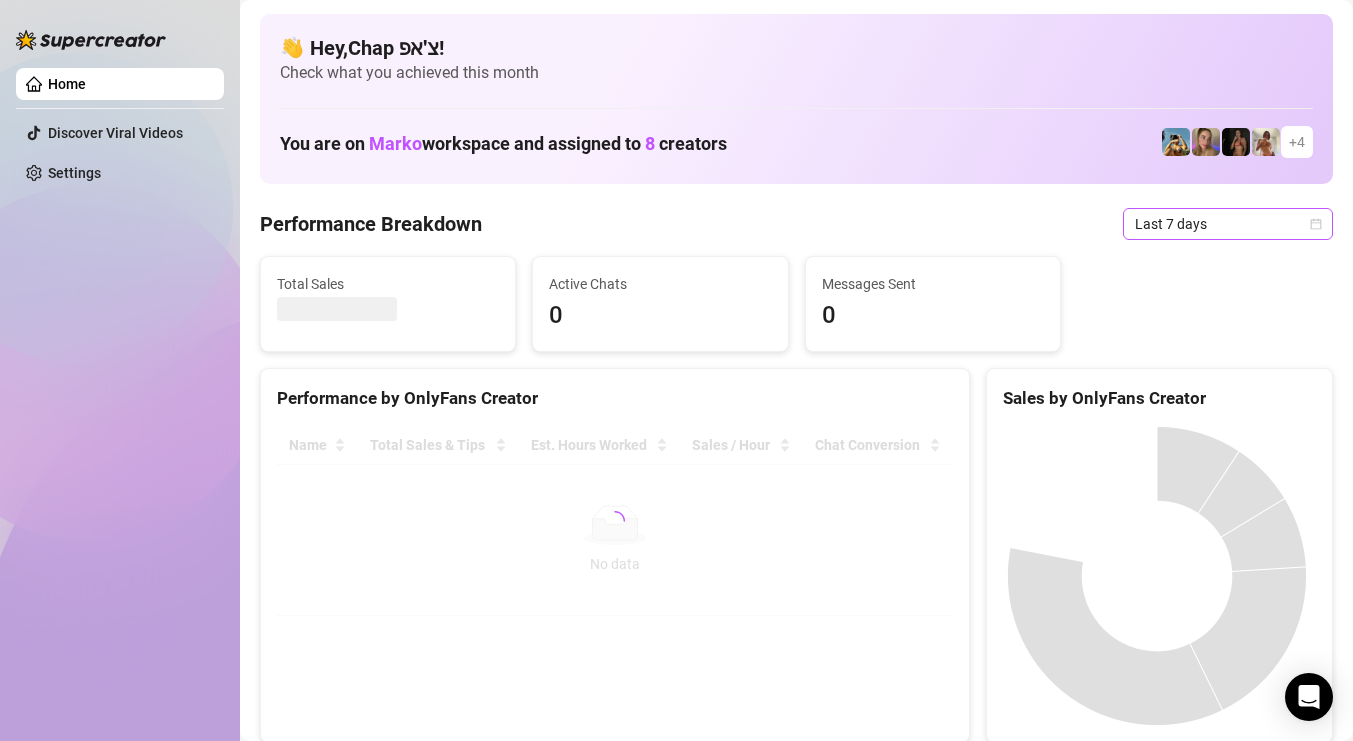 click on "Last 7 days" at bounding box center (1228, 224) 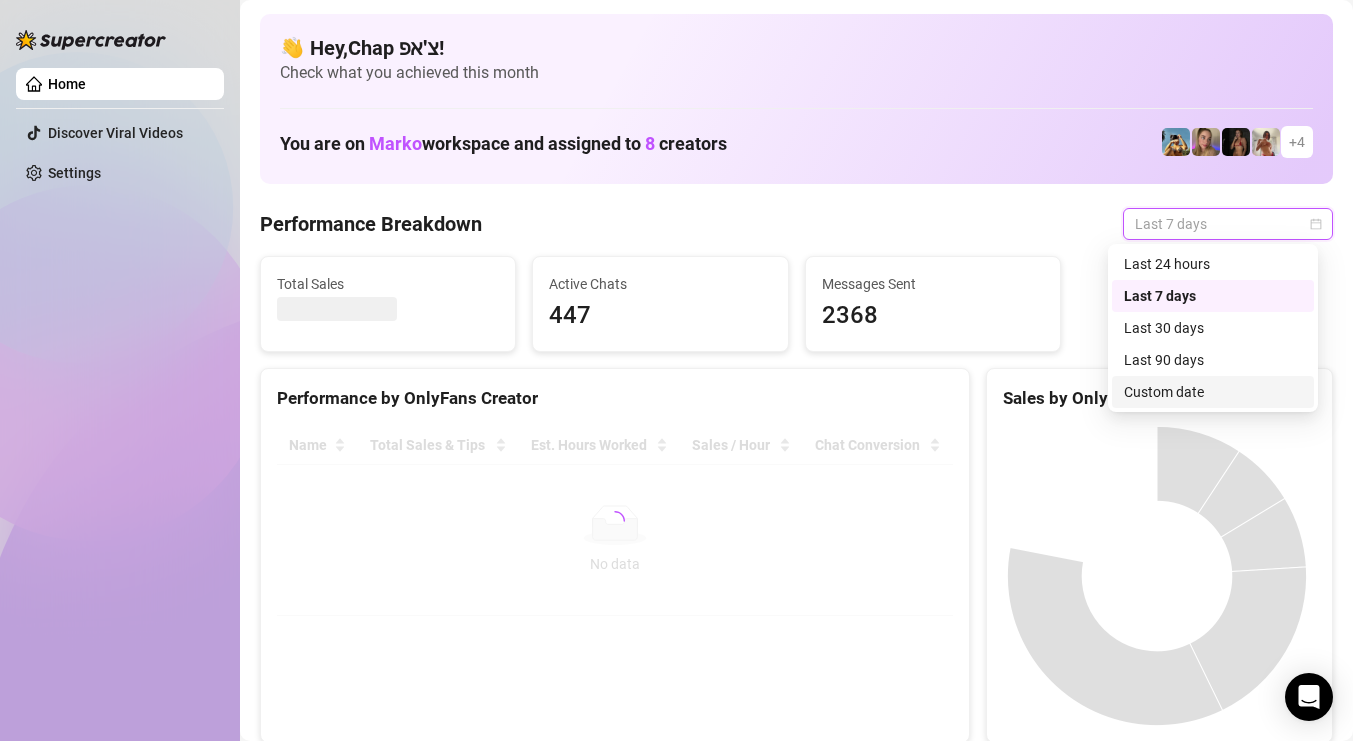 click on "Custom date" at bounding box center (1213, 392) 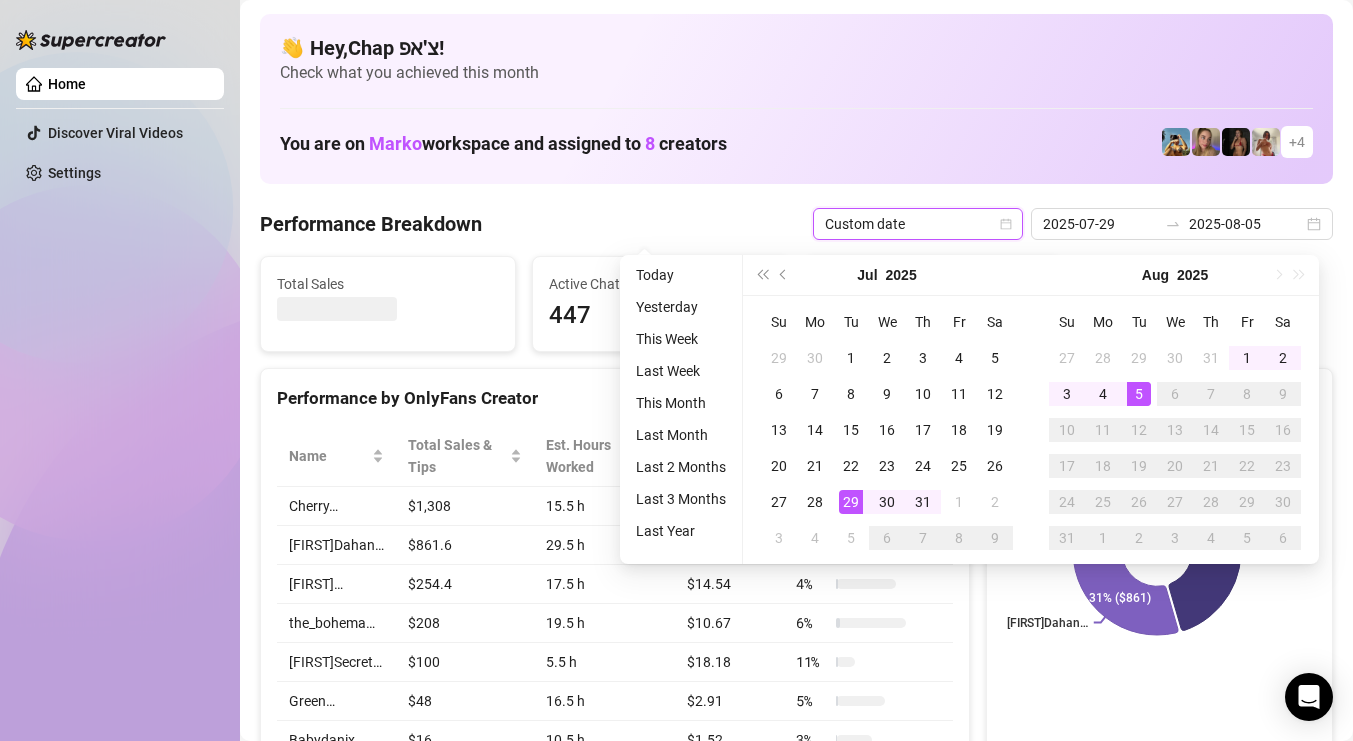 type on "2025-08-05" 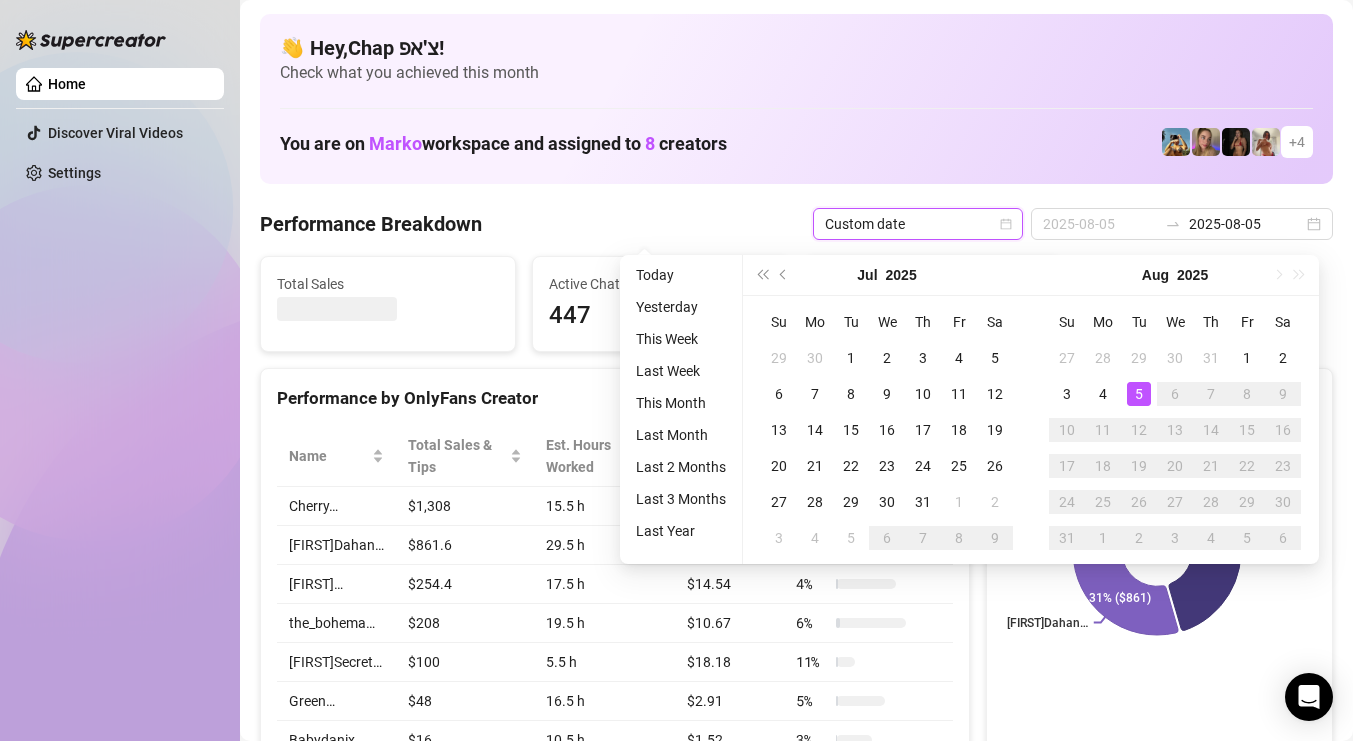 click on "5" at bounding box center [1139, 394] 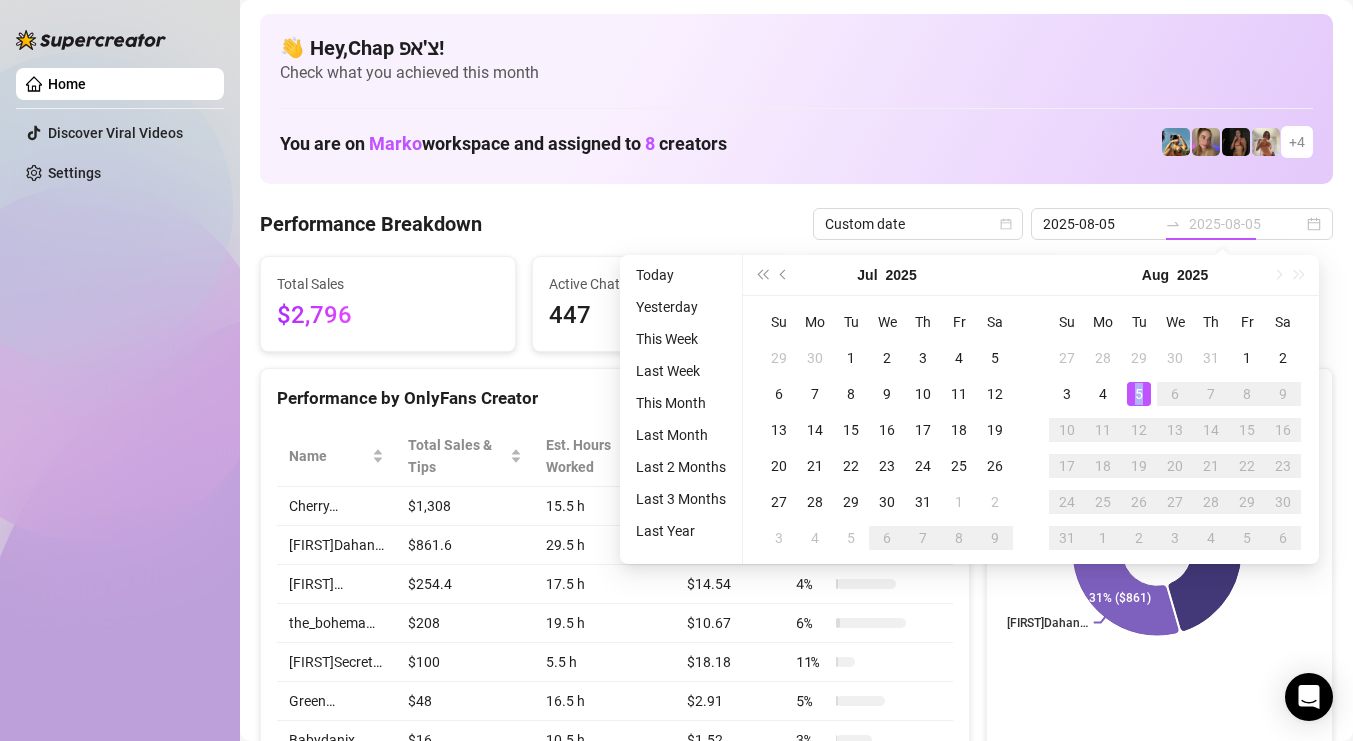 click on "5" at bounding box center [1139, 394] 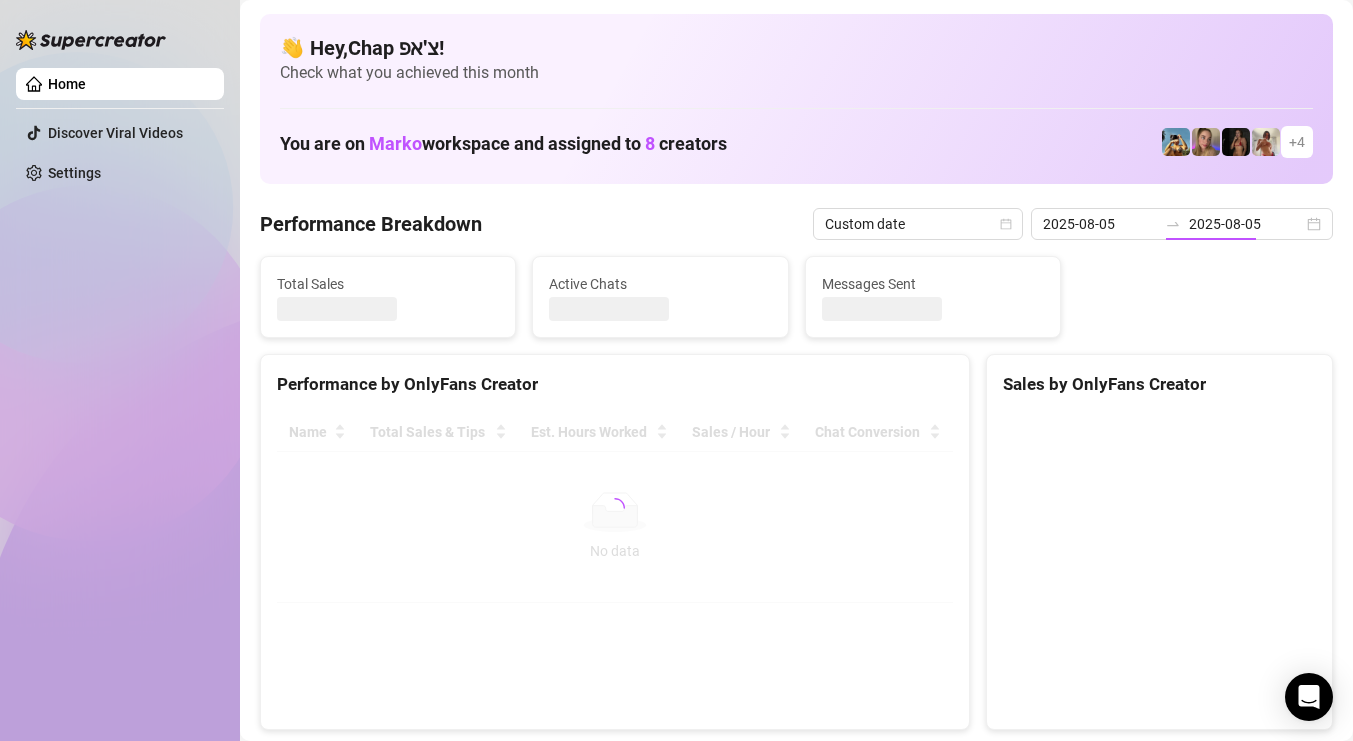 type on "2025-08-05" 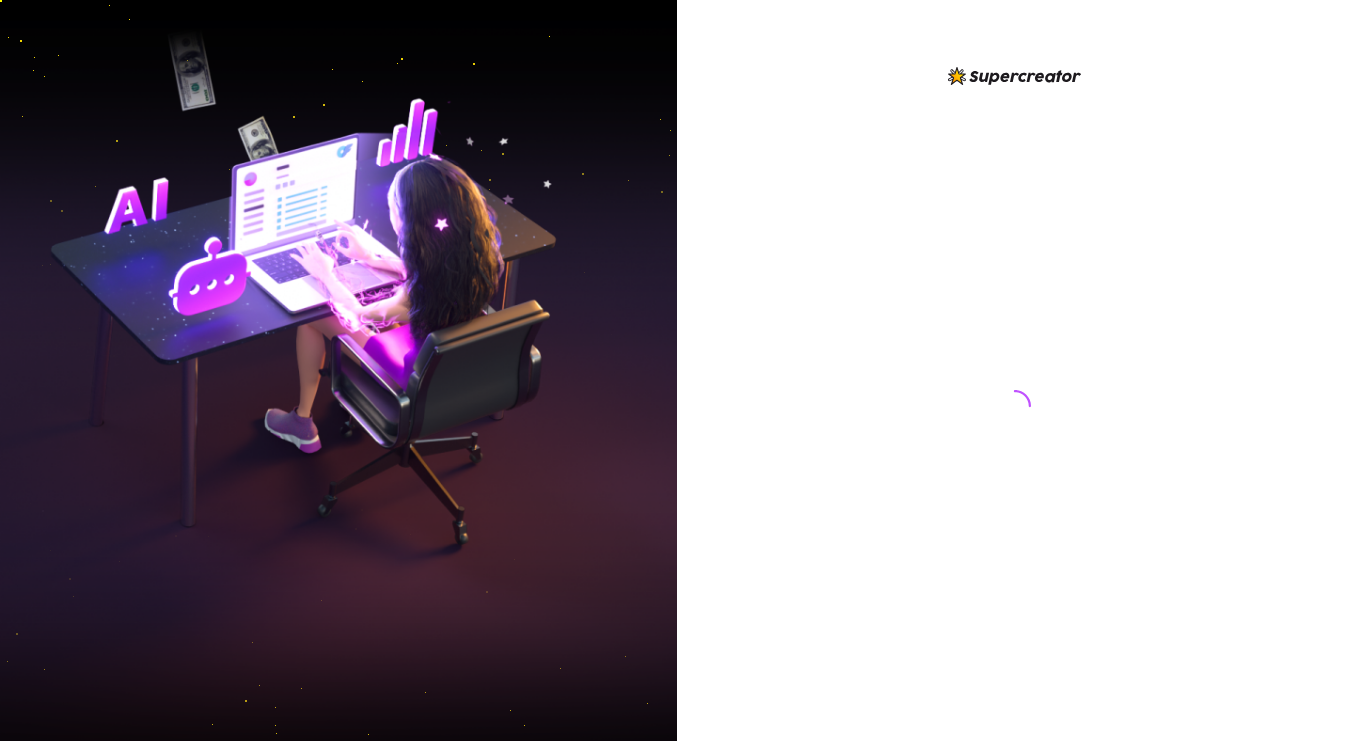 scroll, scrollTop: 0, scrollLeft: 0, axis: both 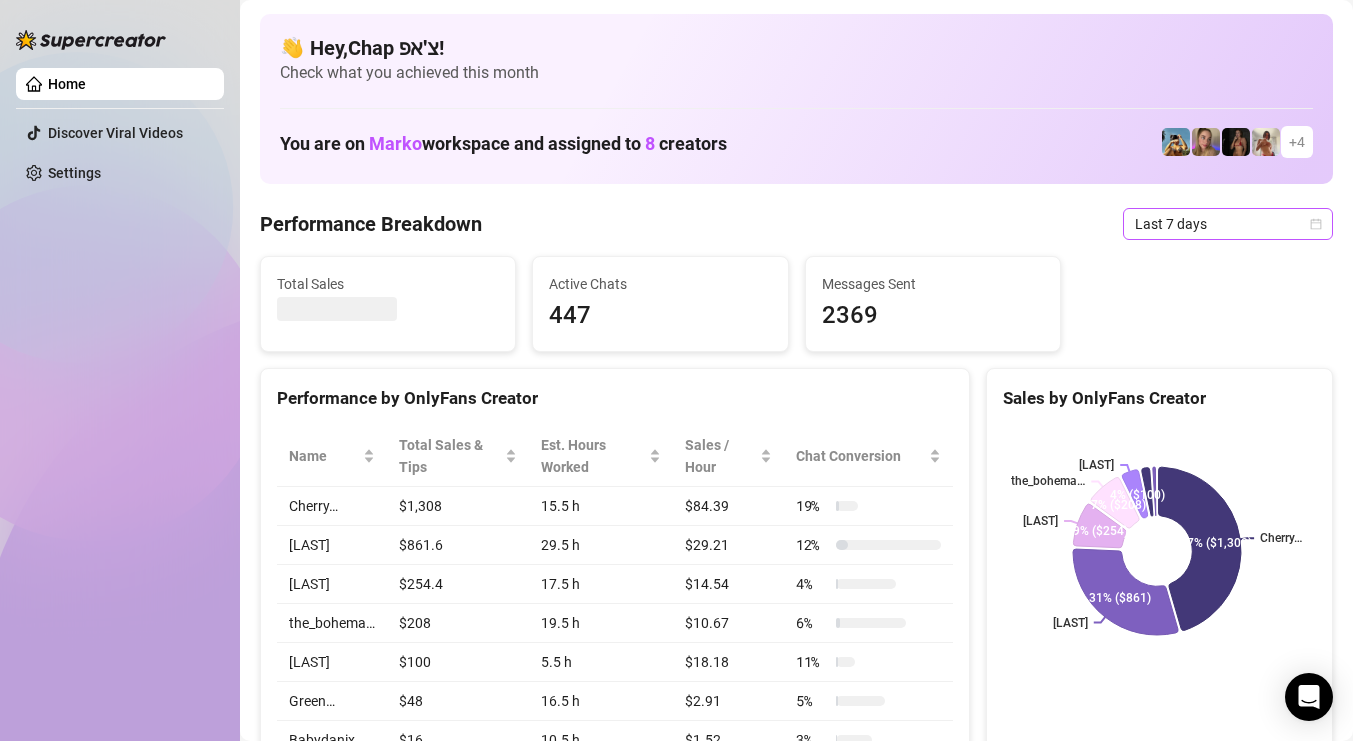 click on "Last 7 days" at bounding box center [1228, 224] 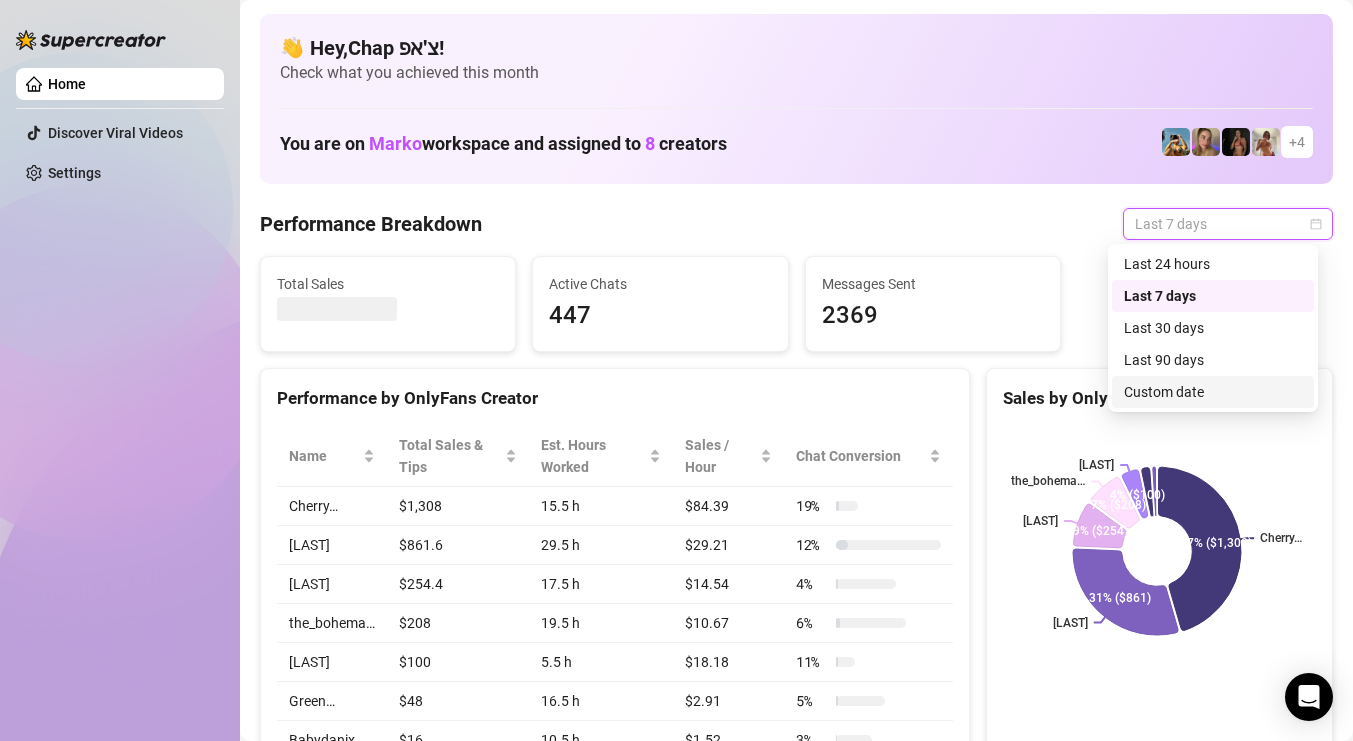 click on "Custom date" at bounding box center (1213, 392) 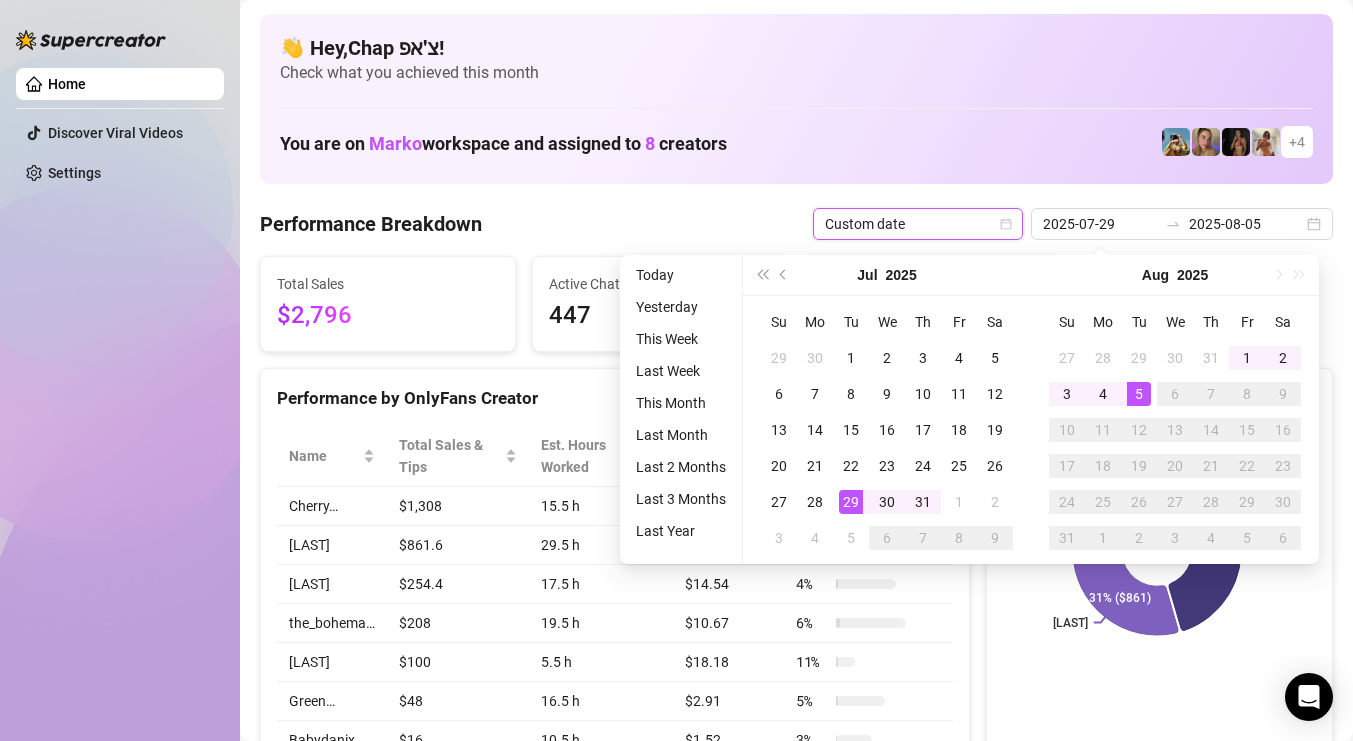 type on "2025-08-05" 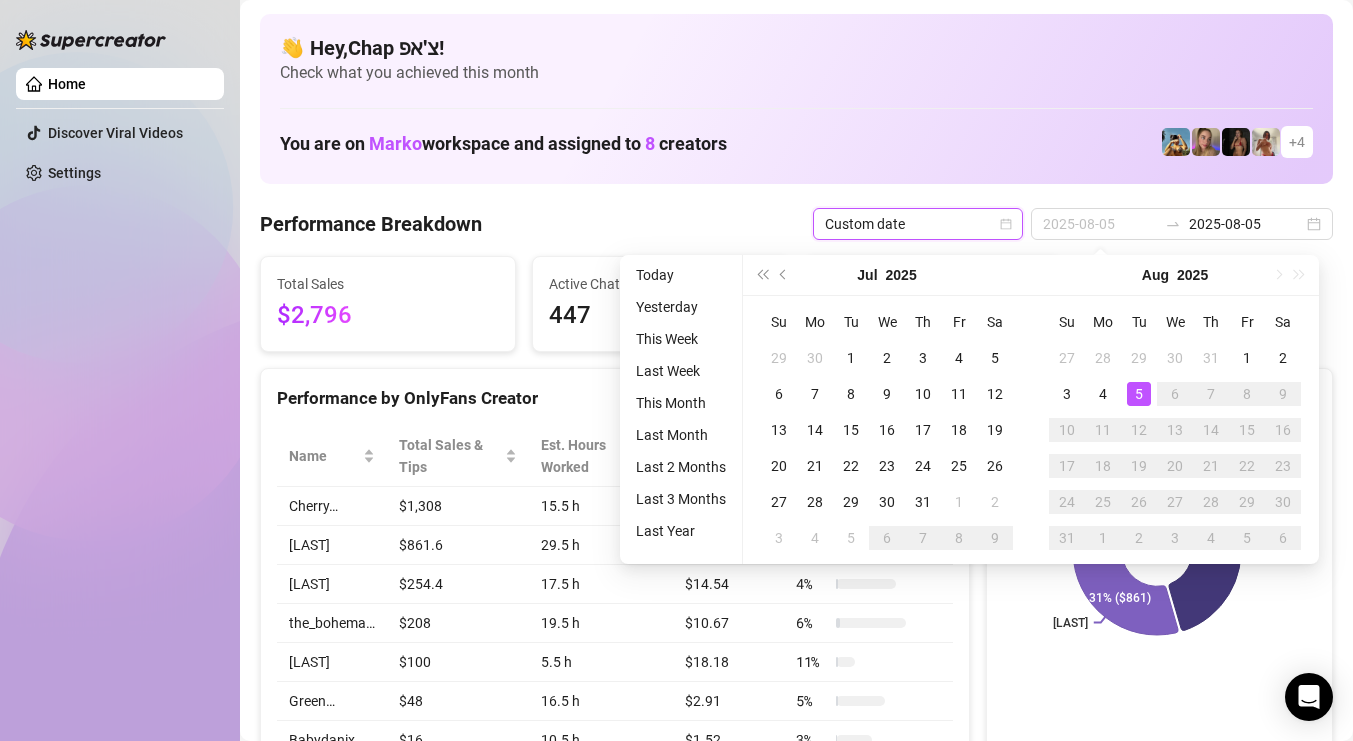 click on "5" at bounding box center [1139, 394] 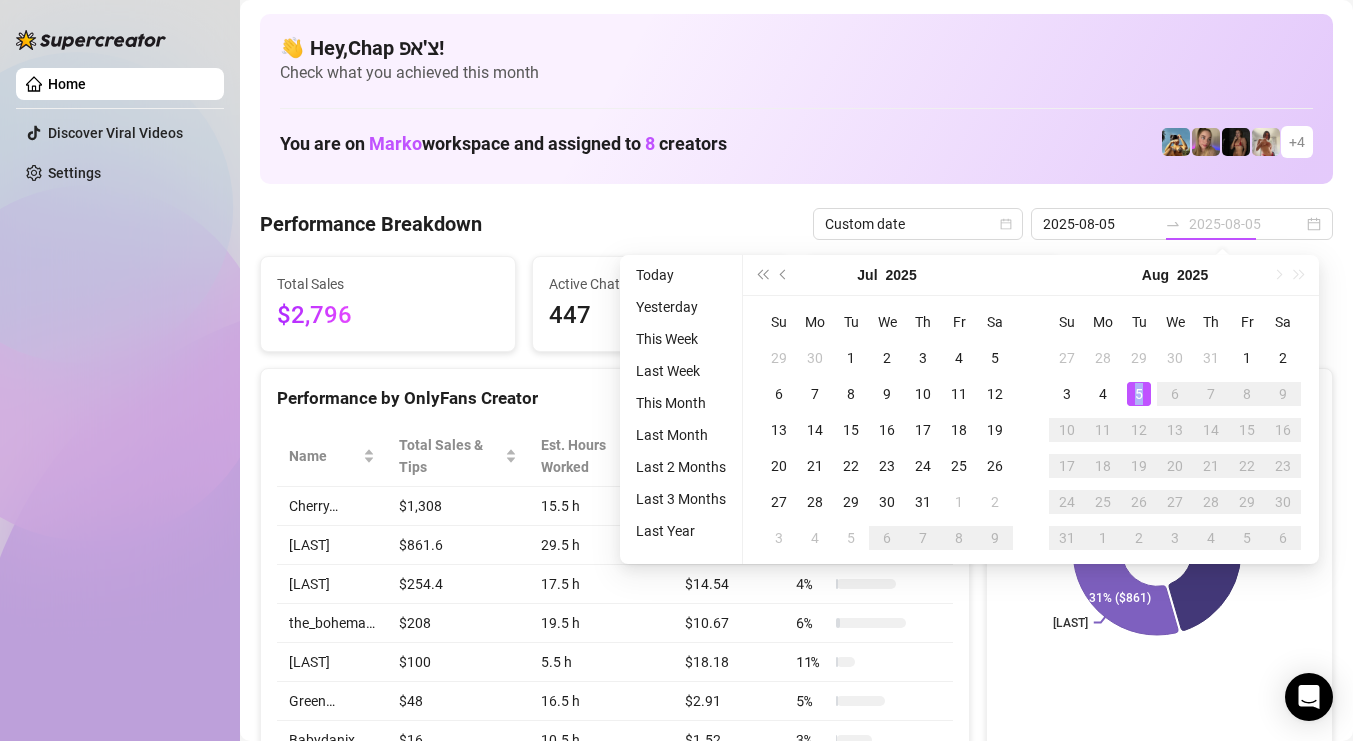 click on "5" at bounding box center (1139, 394) 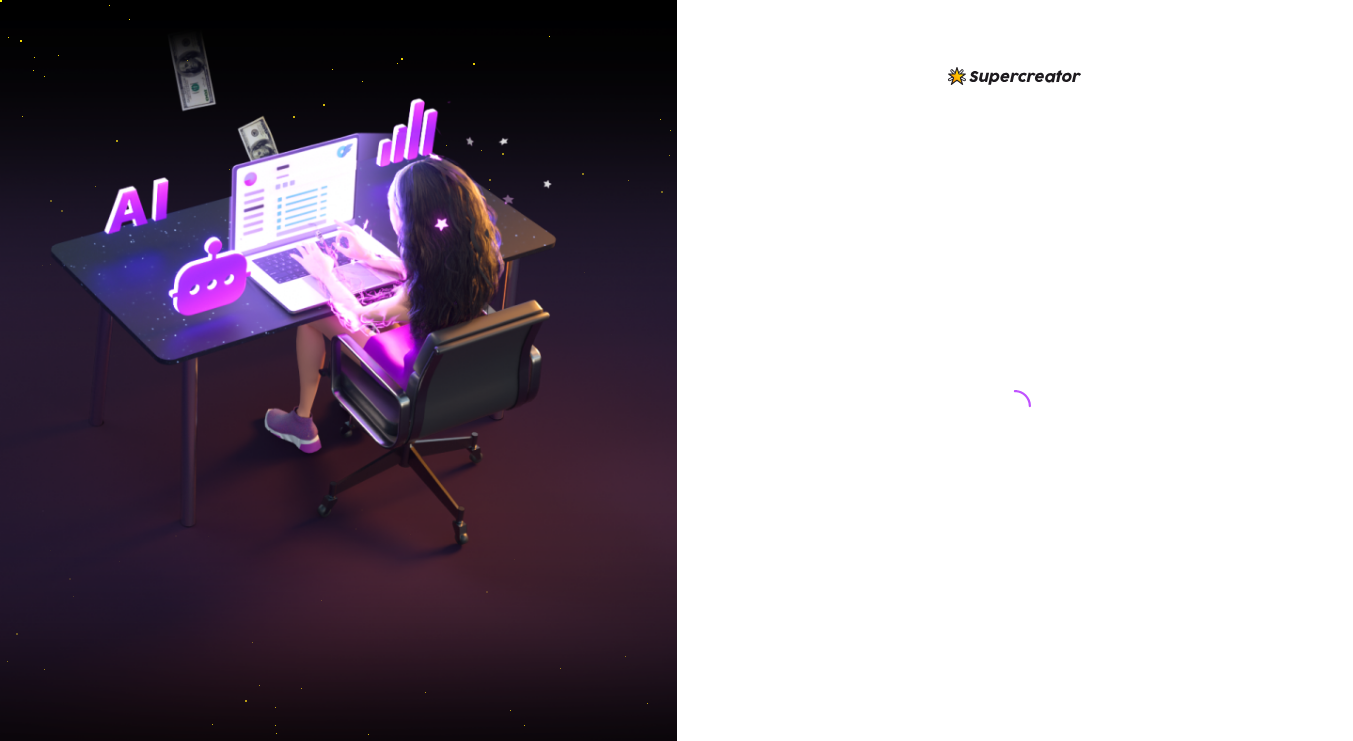 scroll, scrollTop: 0, scrollLeft: 0, axis: both 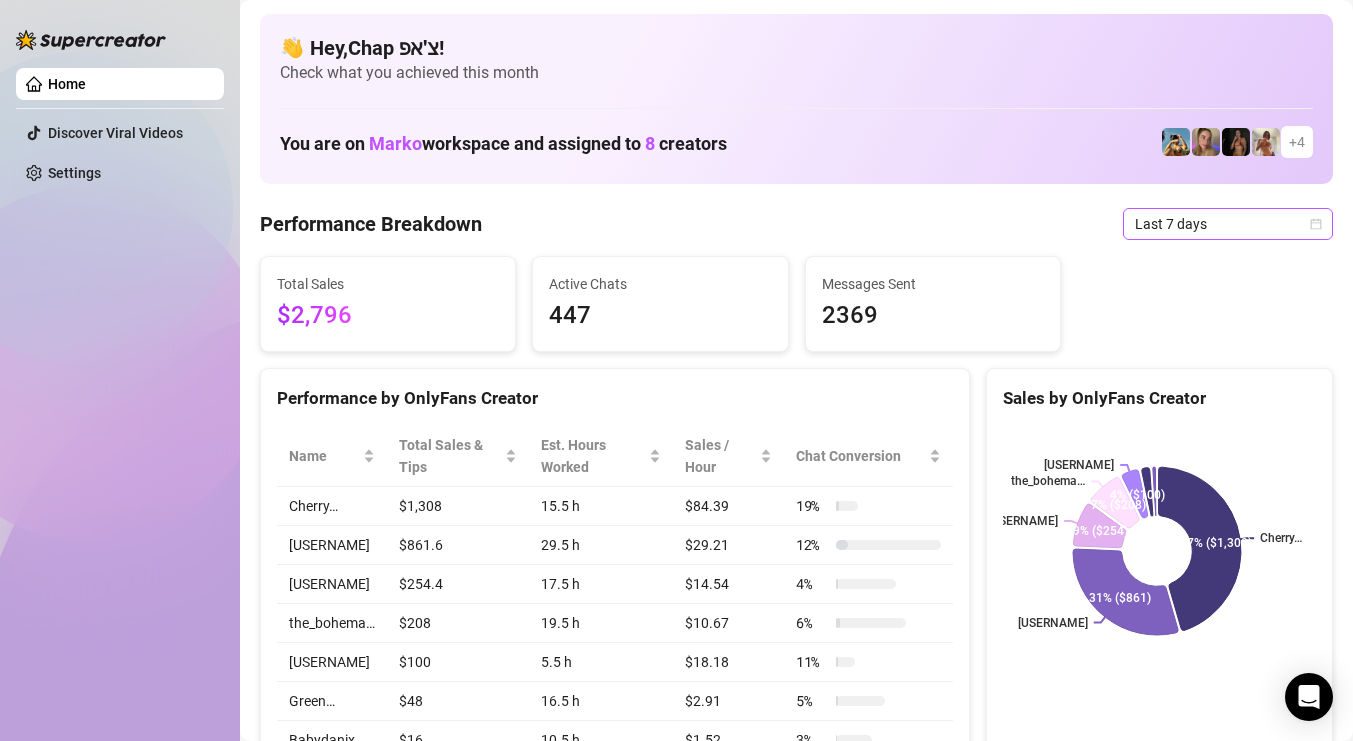 click on "Last 7 days" at bounding box center [1228, 224] 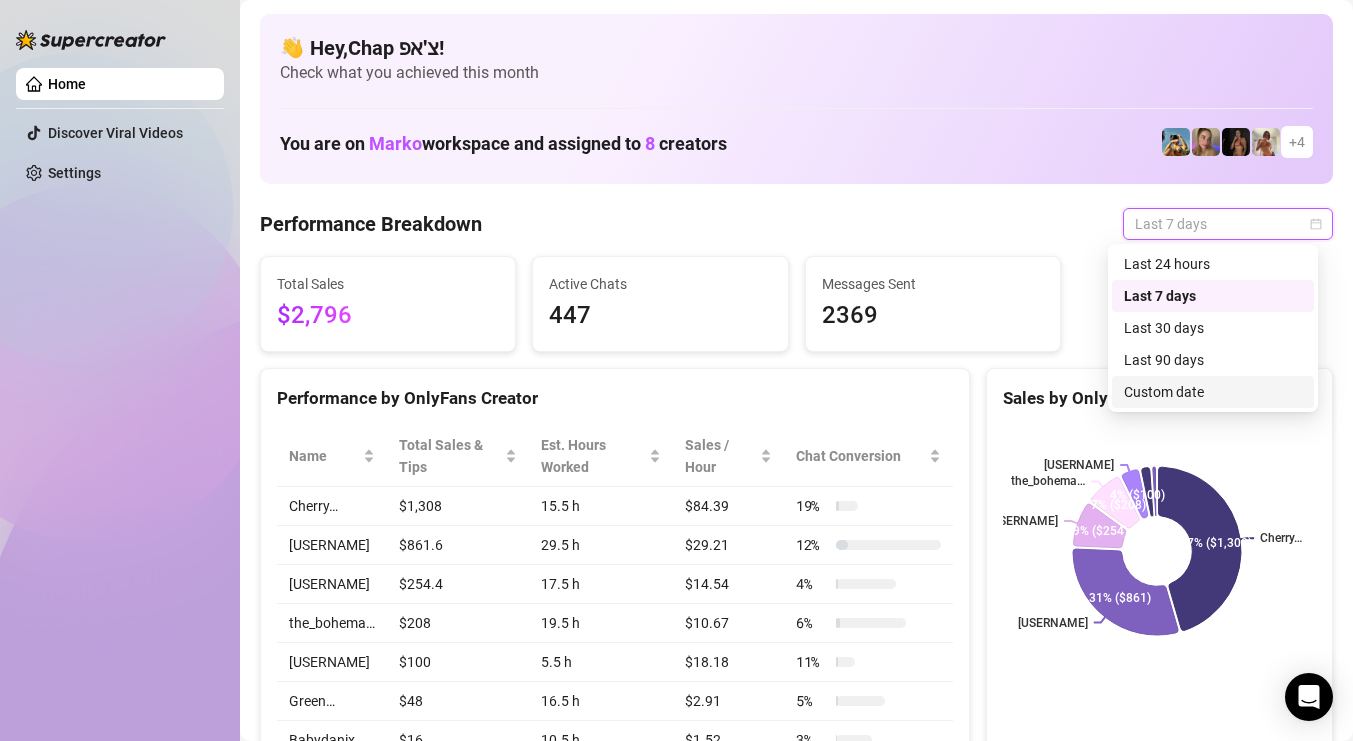 click on "Custom date" at bounding box center [1213, 392] 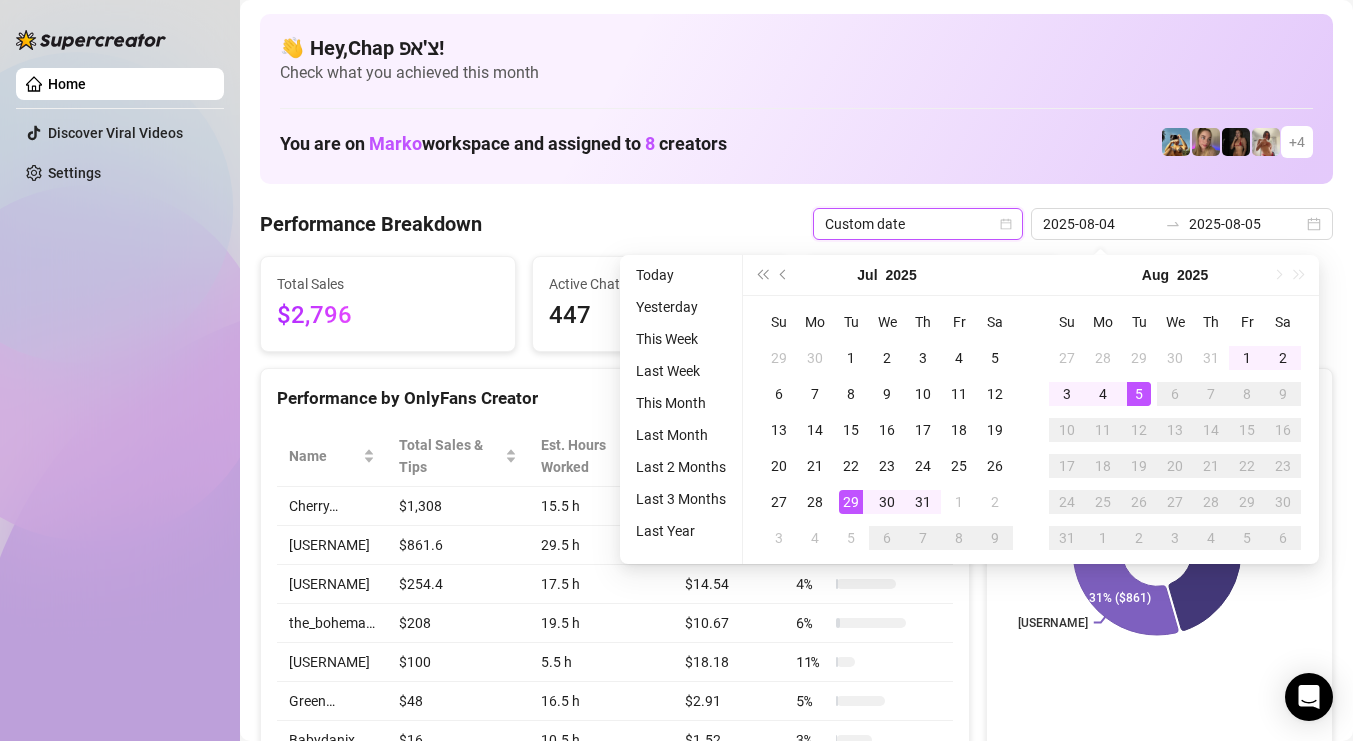 type on "2025-08-05" 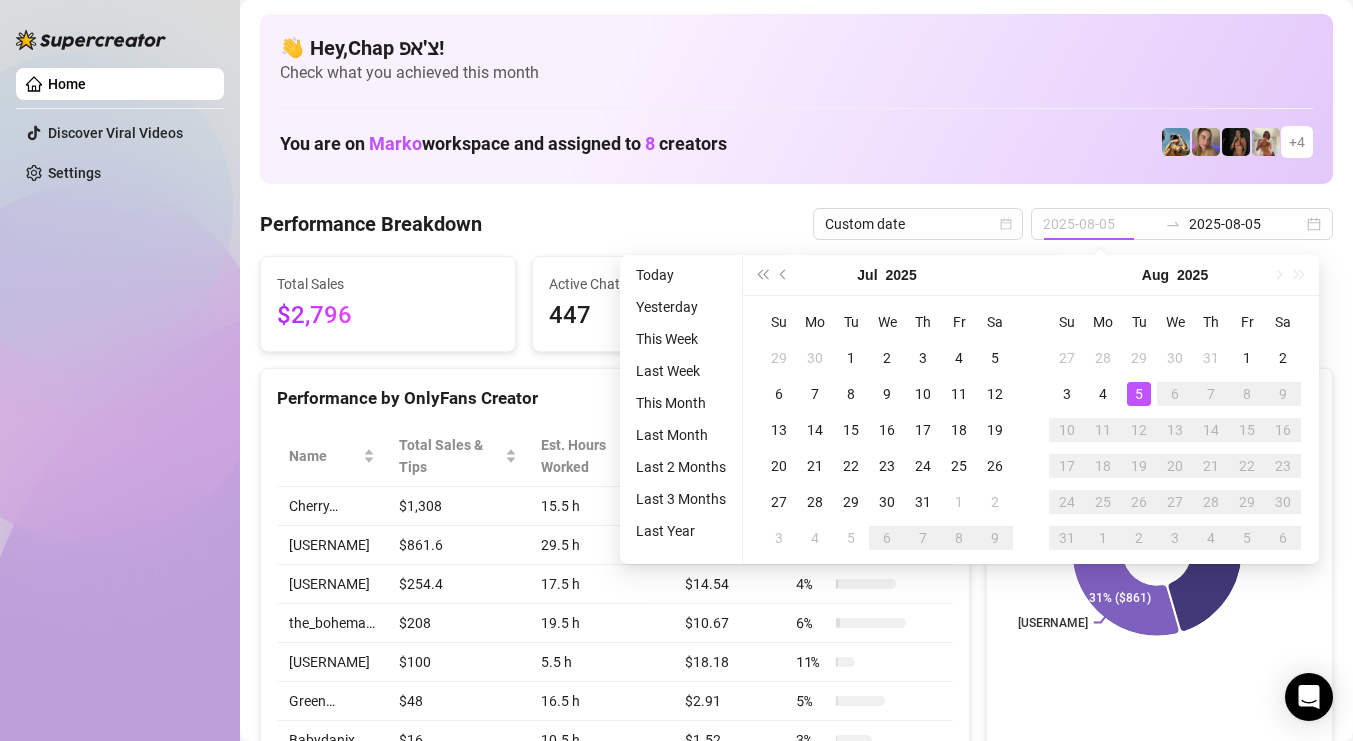 click on "5" at bounding box center [1139, 394] 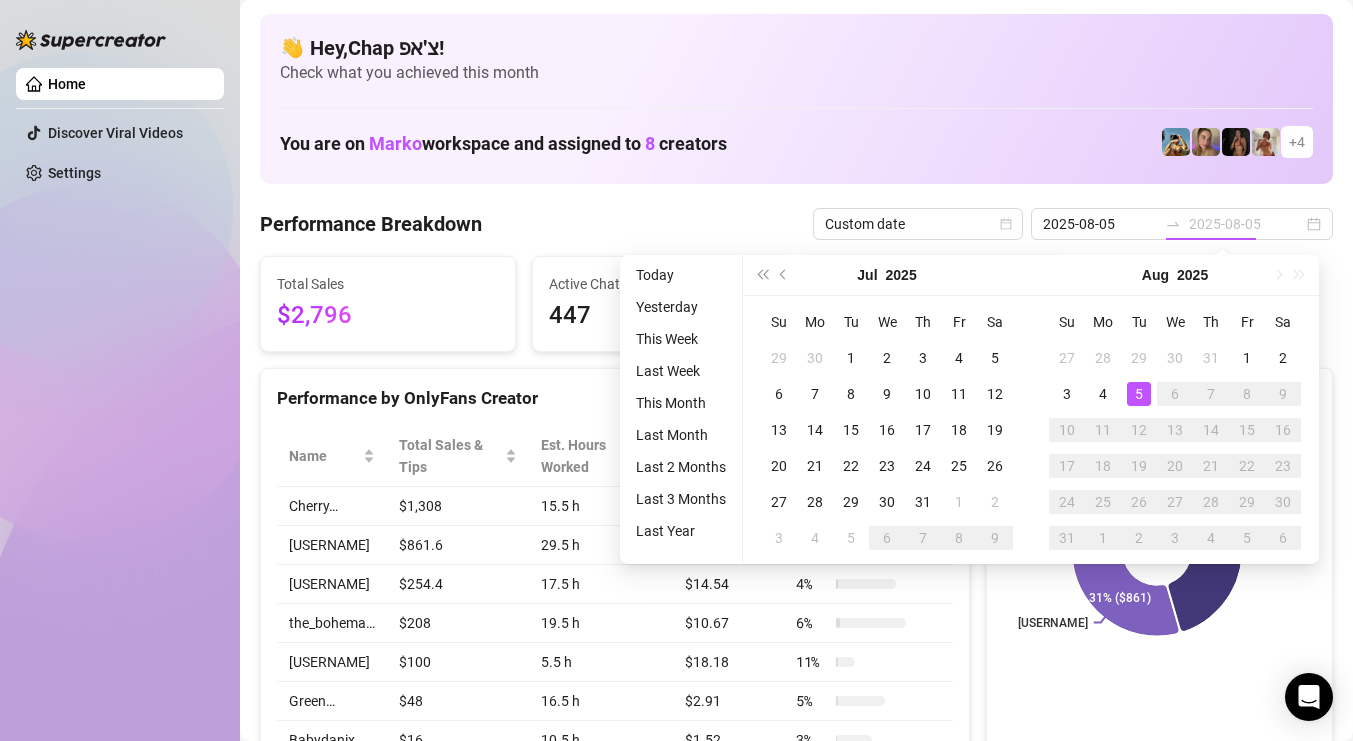 click on "5" at bounding box center [1139, 394] 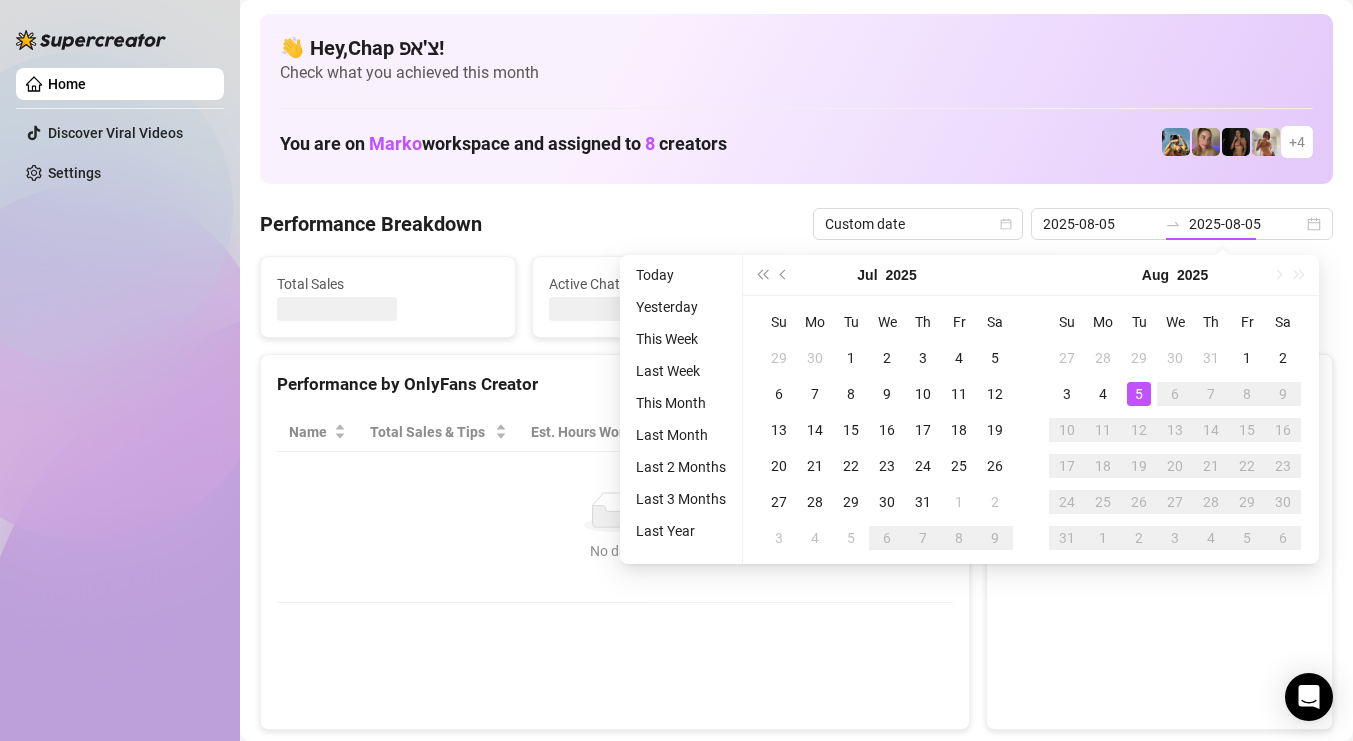 type on "2025-08-05" 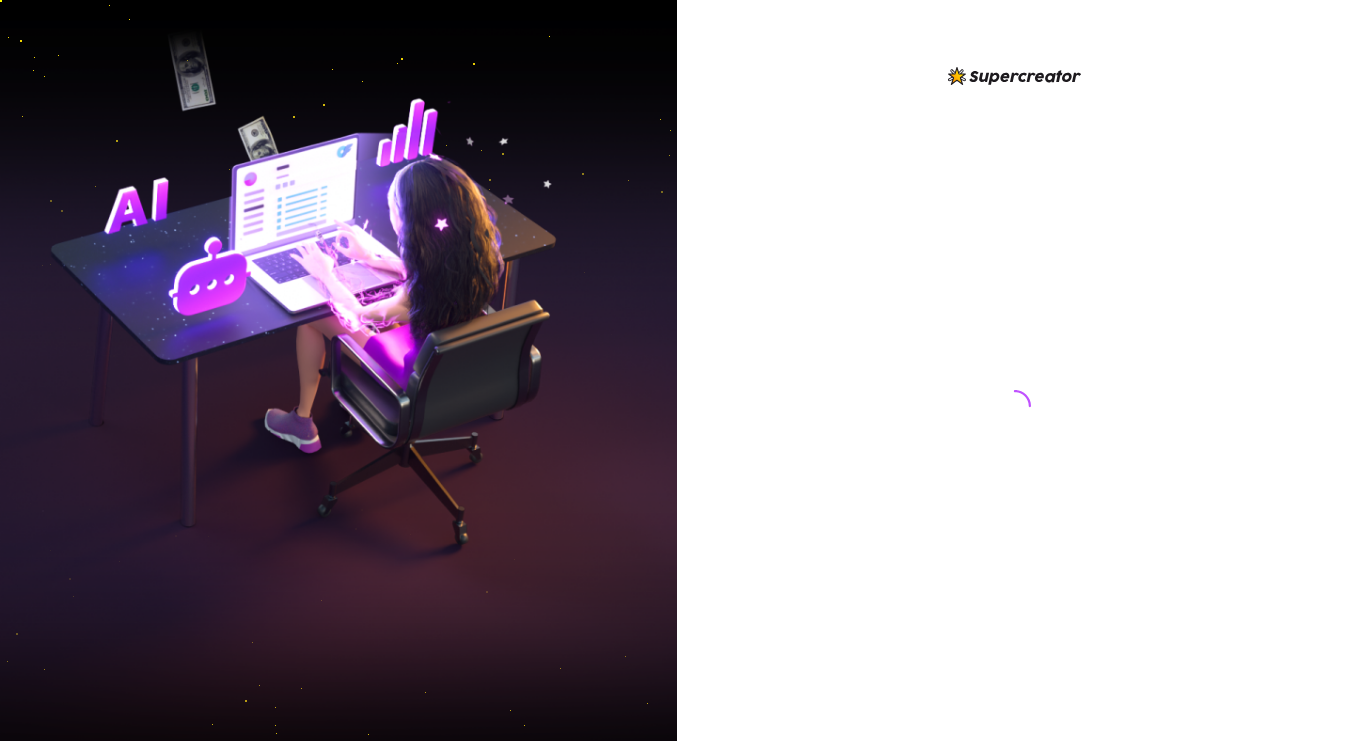 scroll, scrollTop: 0, scrollLeft: 0, axis: both 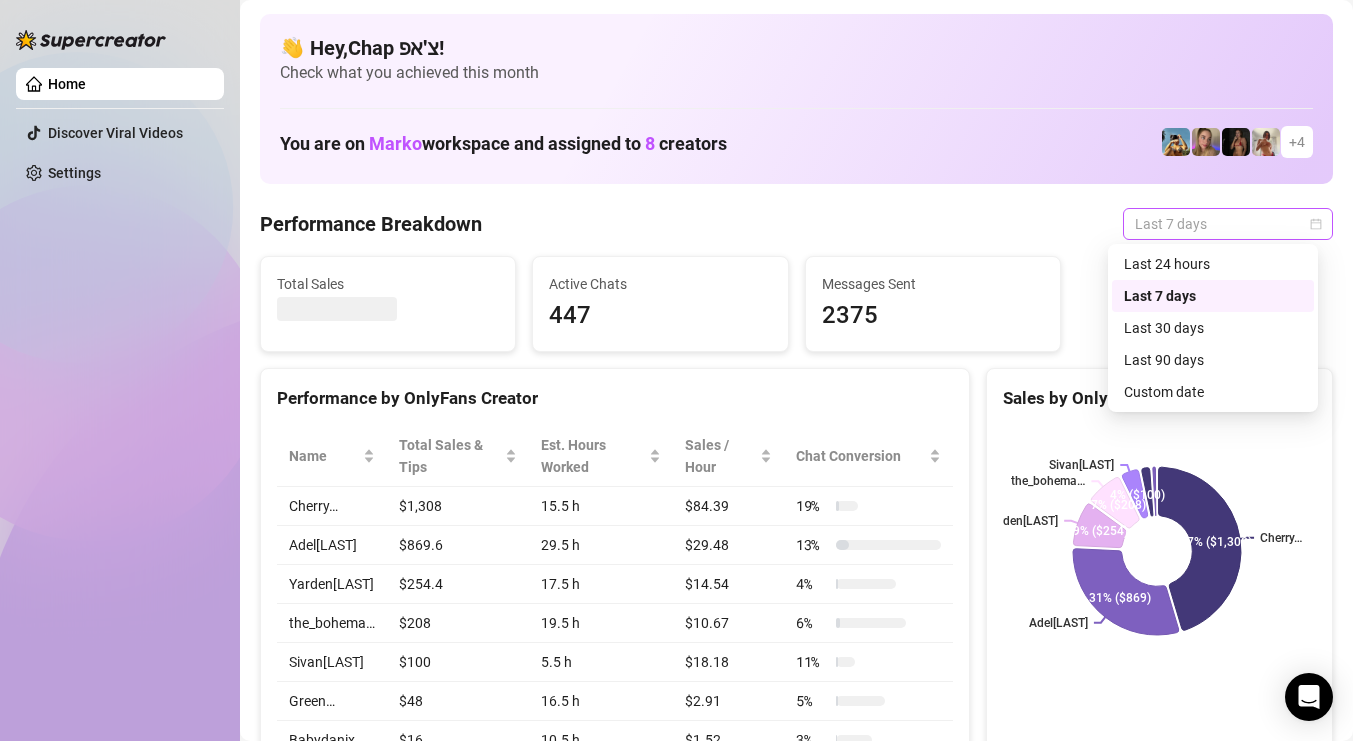 click on "Last 7 days" at bounding box center (1228, 224) 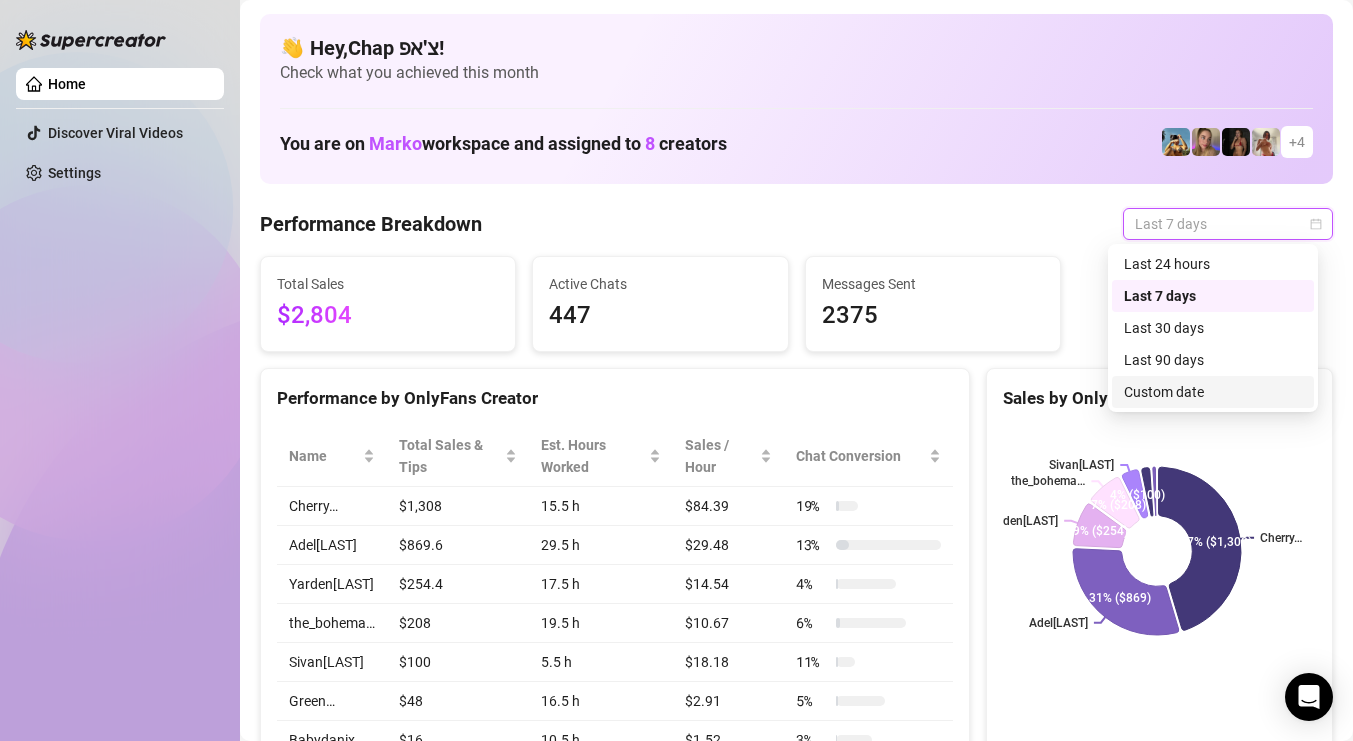 click on "Custom date" at bounding box center [1213, 392] 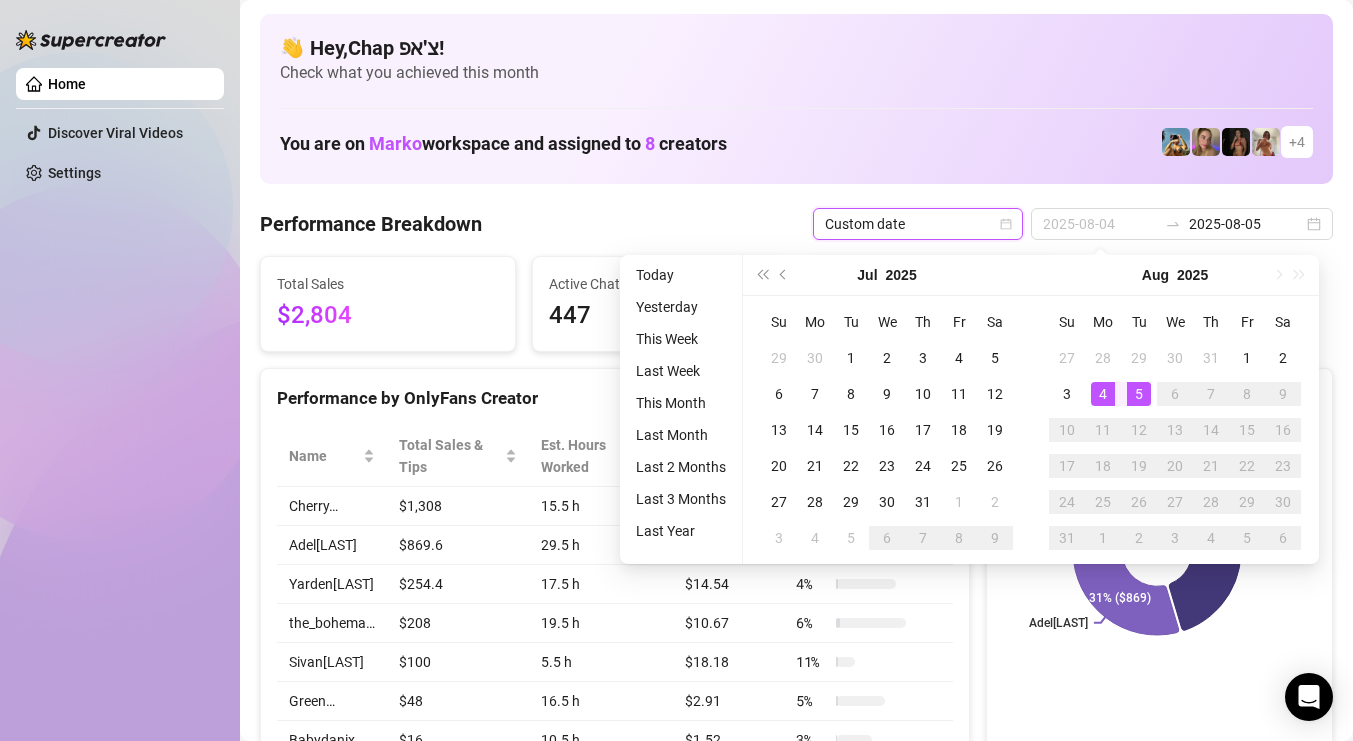 type on "2025-08-05" 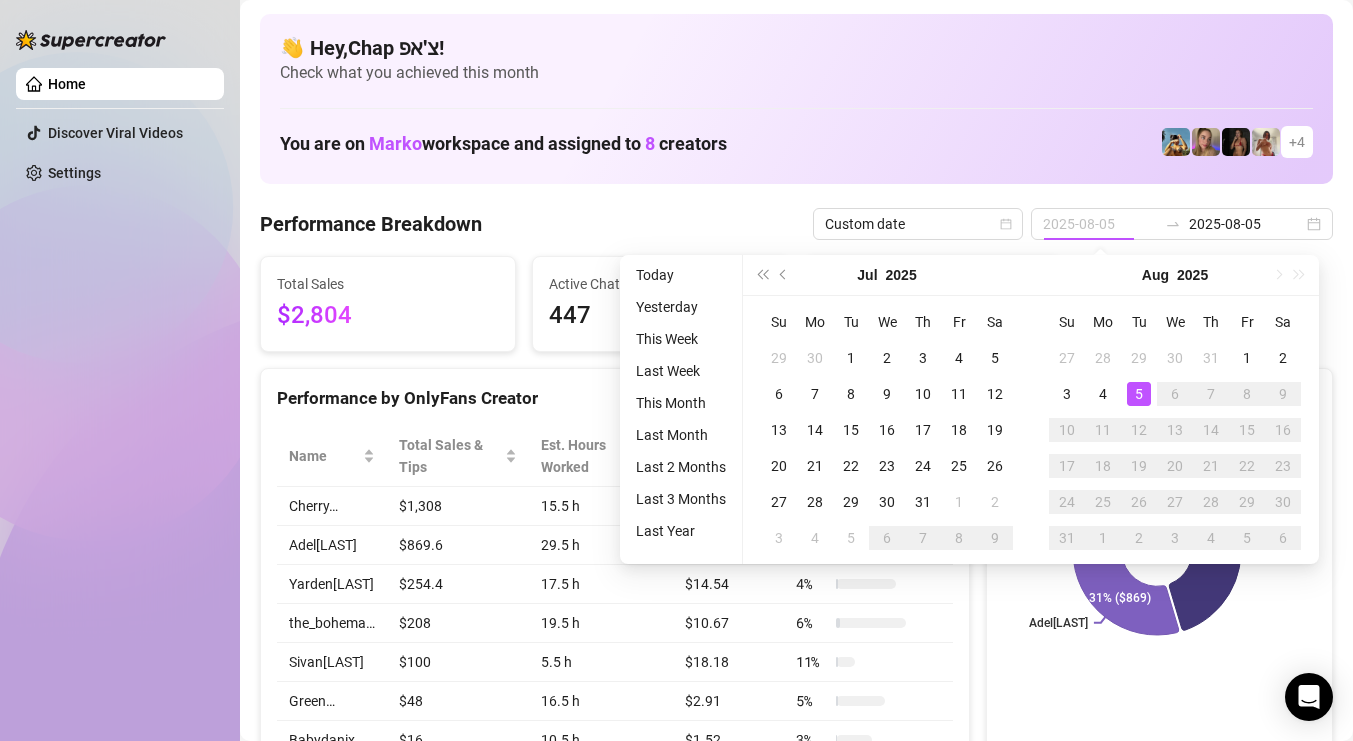 click on "5" at bounding box center (1139, 394) 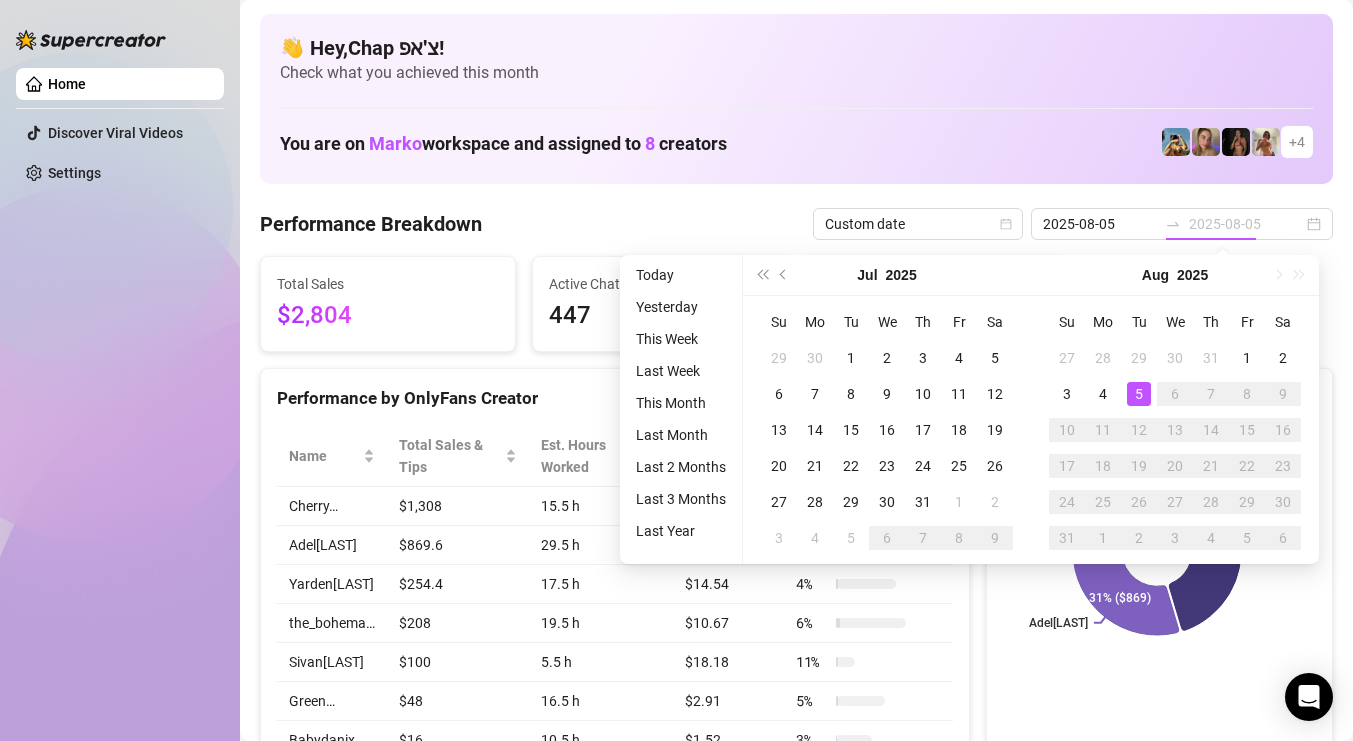 click on "5" at bounding box center (1139, 394) 